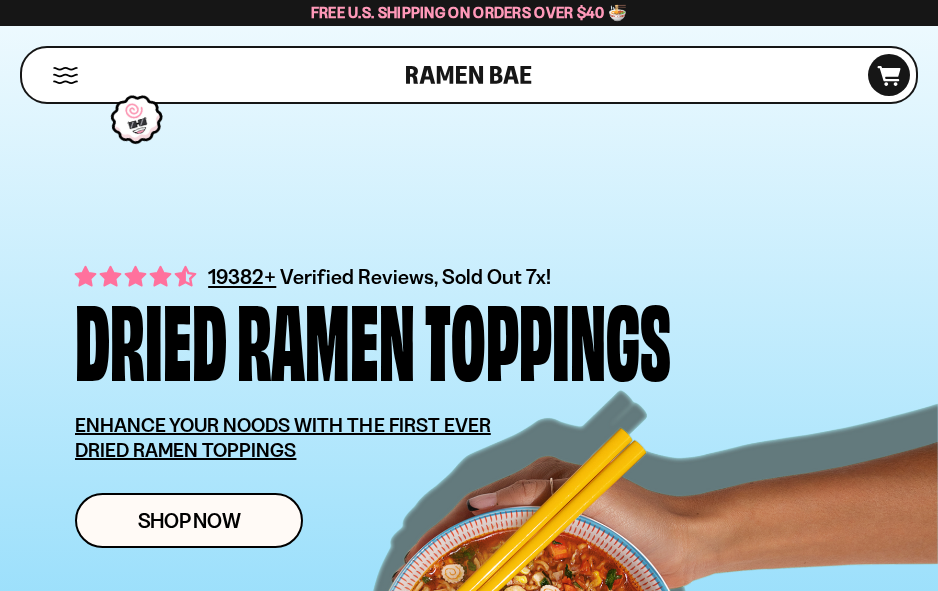 scroll, scrollTop: 100, scrollLeft: 0, axis: vertical 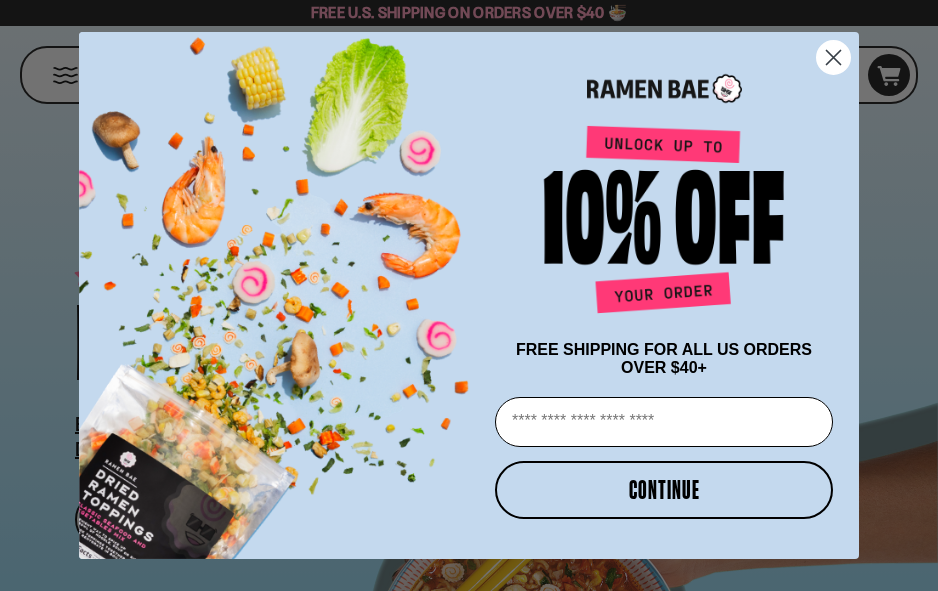 click on "Email" at bounding box center [664, 422] 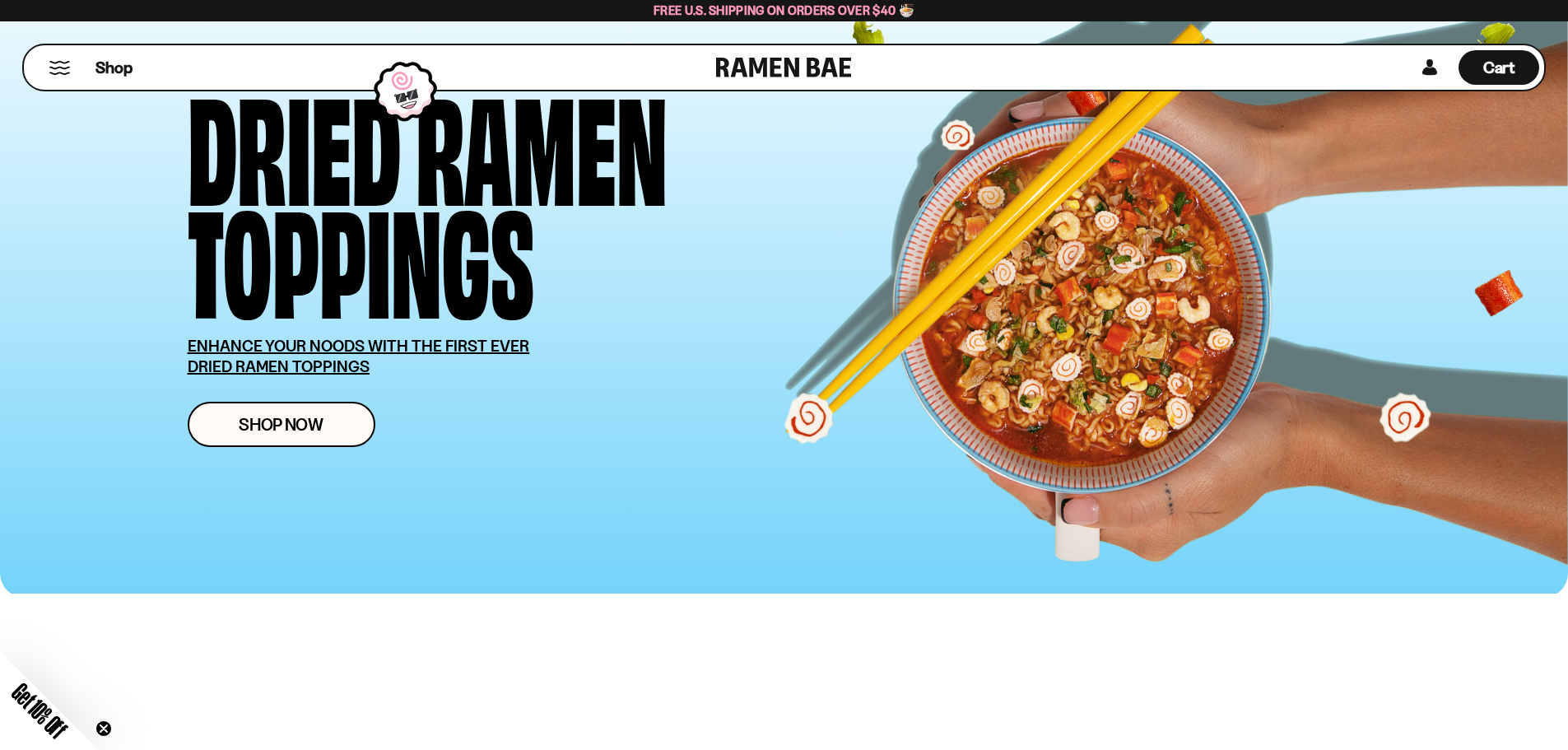 scroll, scrollTop: 30, scrollLeft: 0, axis: vertical 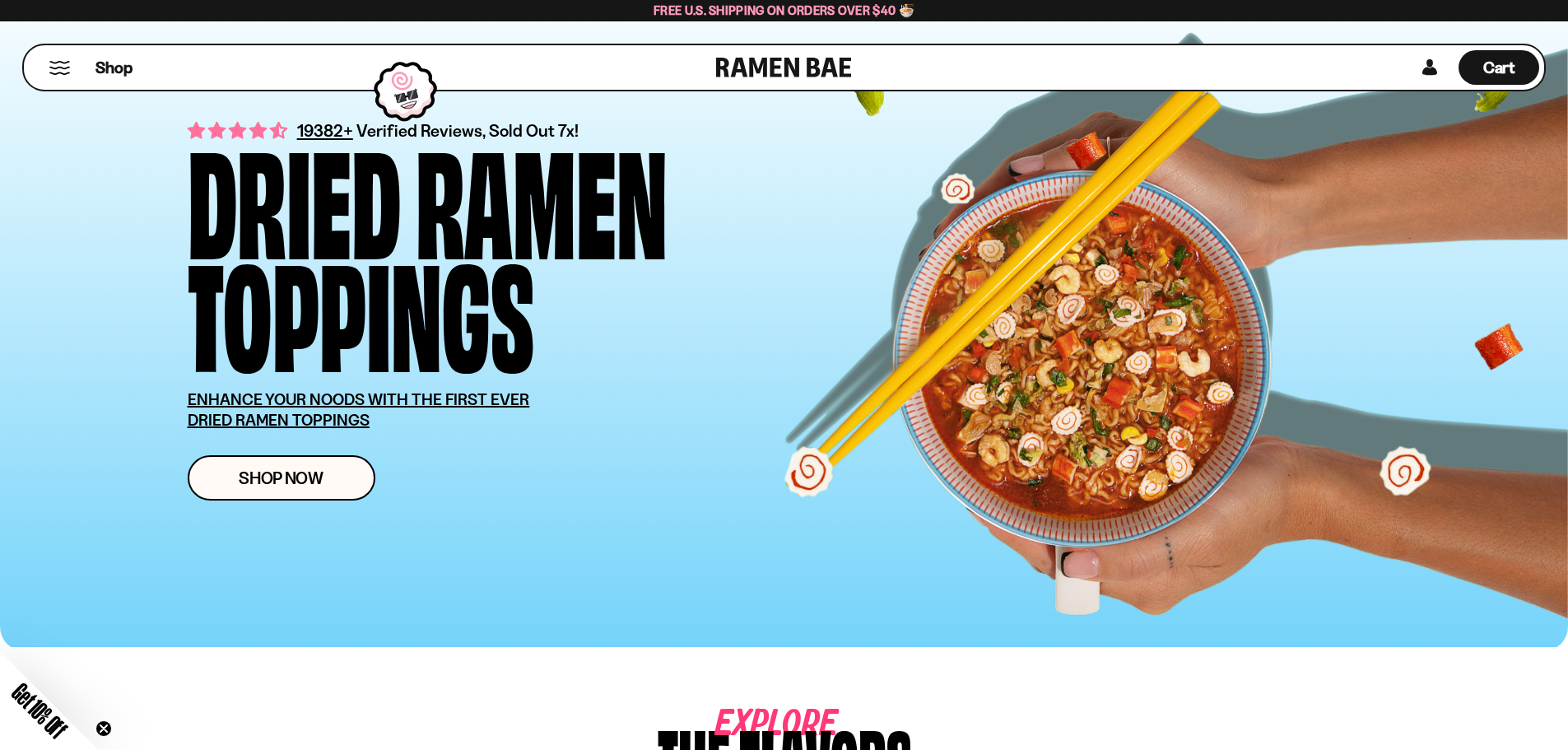 click on "Shop" at bounding box center (372, 68) 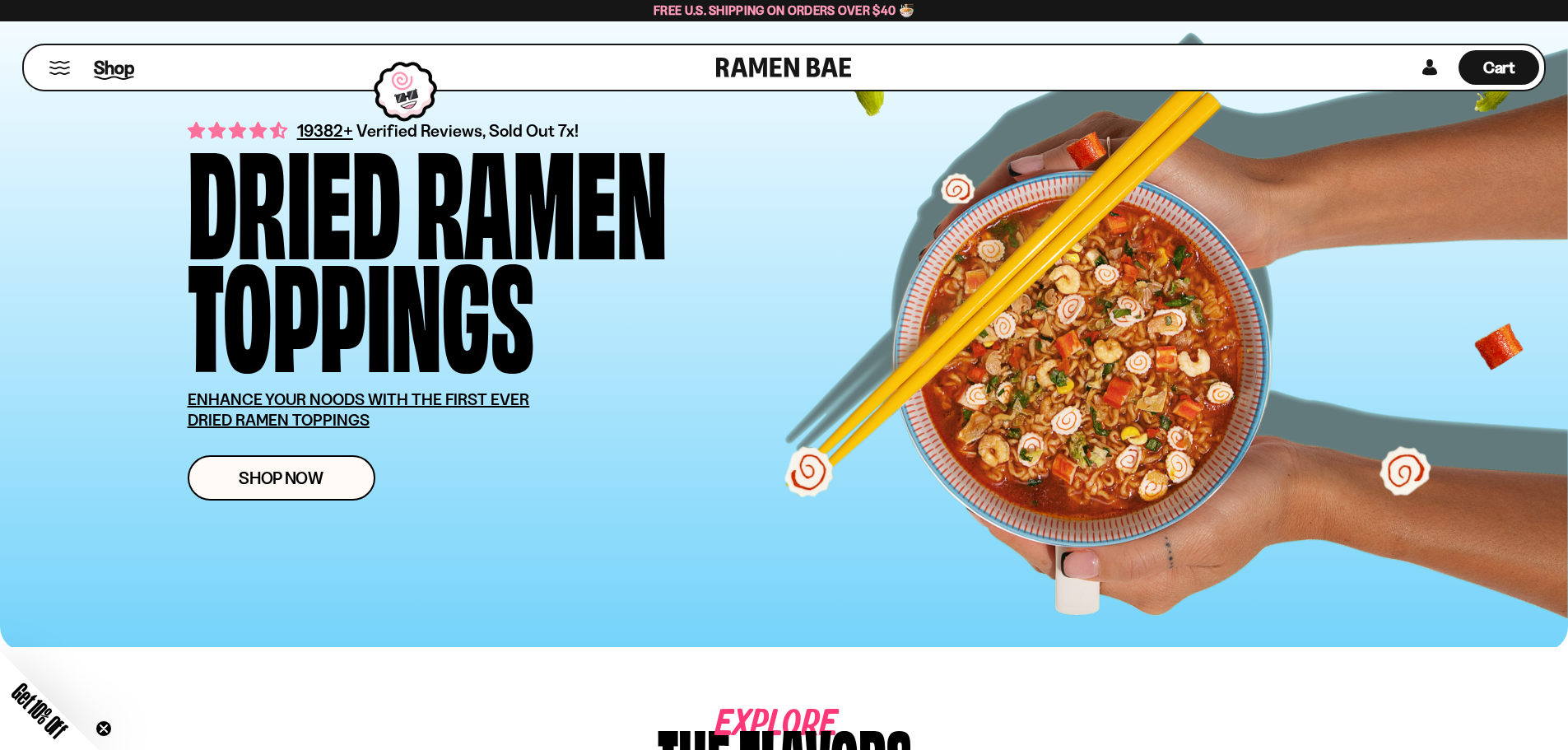 click on "Shop" at bounding box center (114, 68) 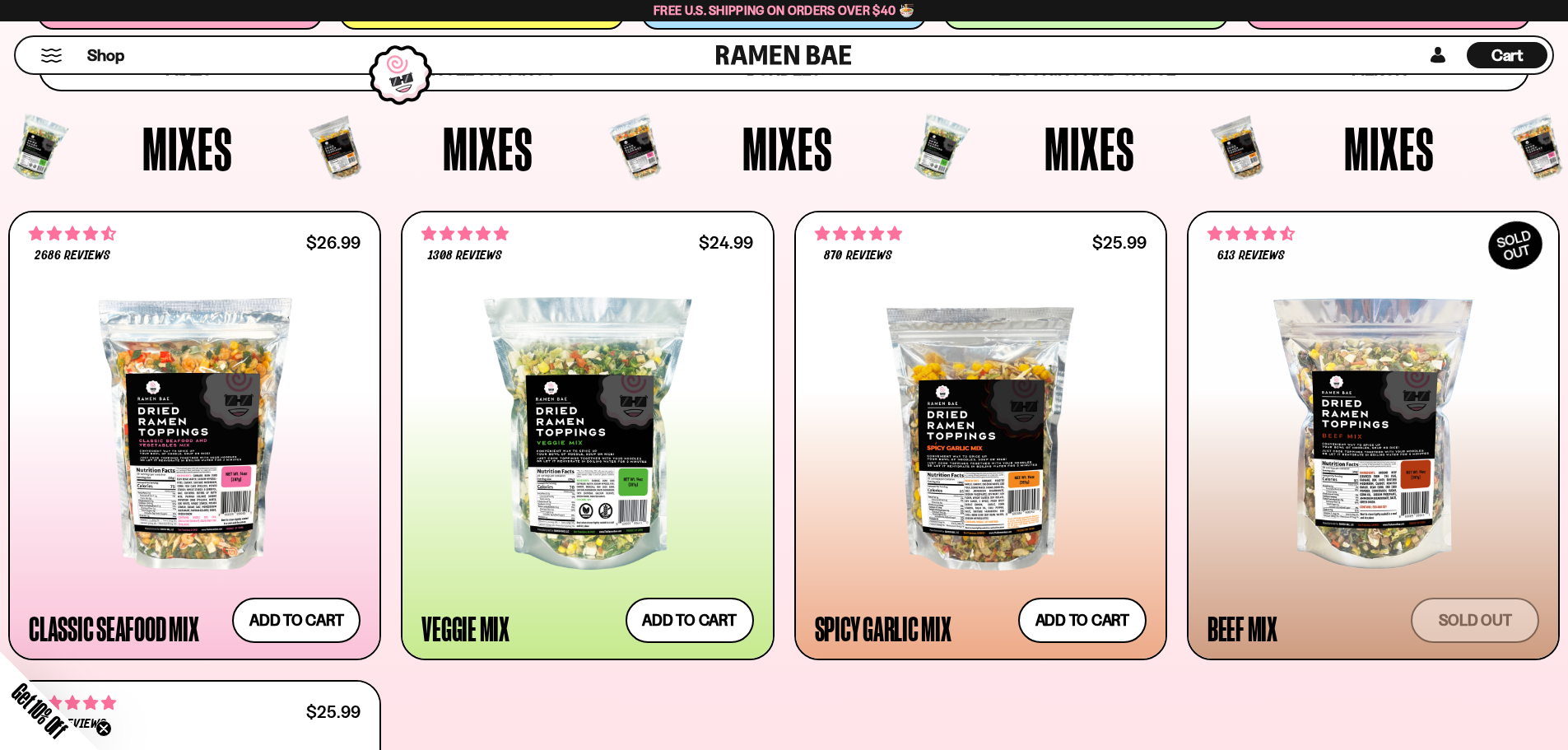 scroll, scrollTop: 575, scrollLeft: 0, axis: vertical 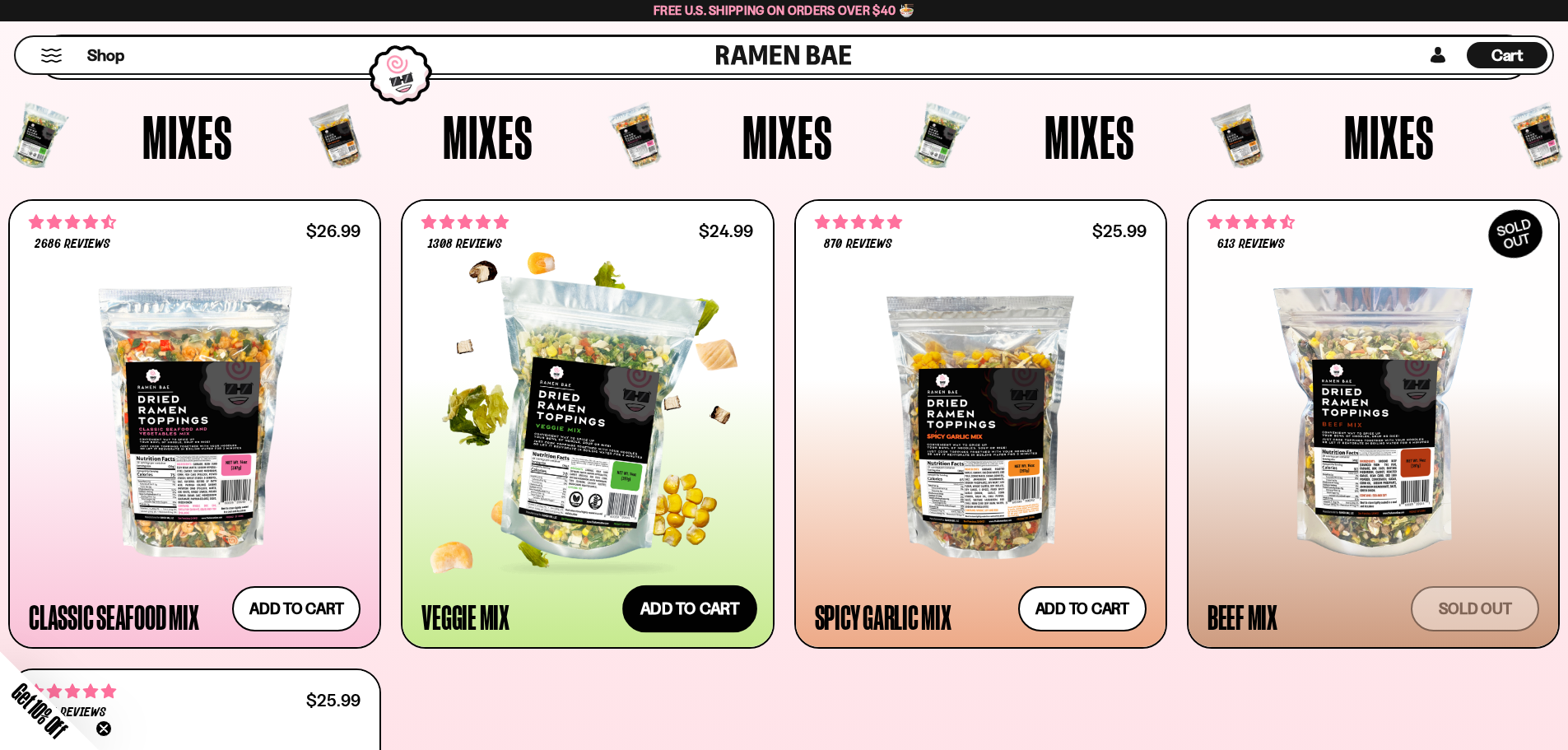 click on "Add to cart
Add
—
Regular price
$24.99
Regular price
Sale price
$24.99
Unit price
/
per" at bounding box center [690, 608] 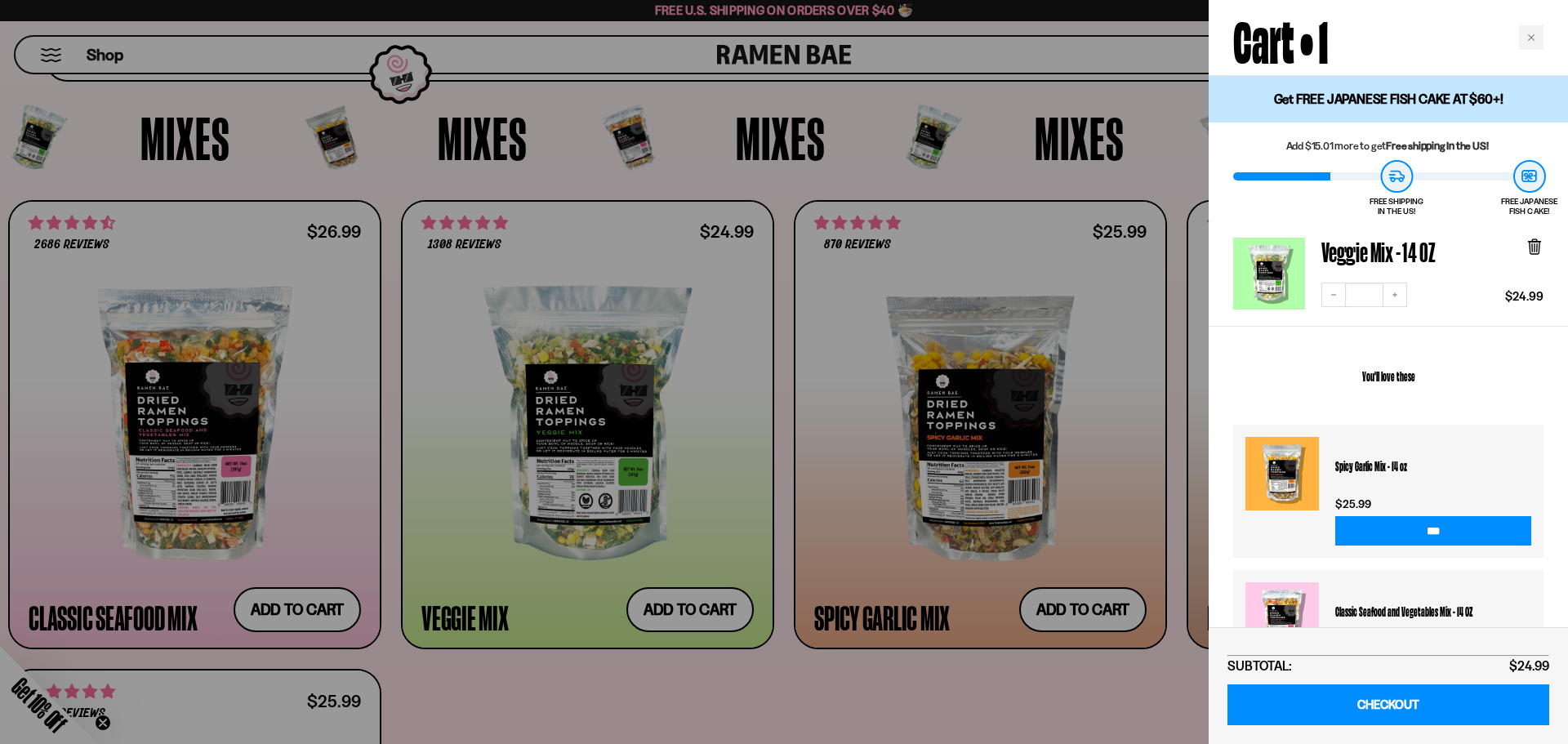 click at bounding box center [784, 372] 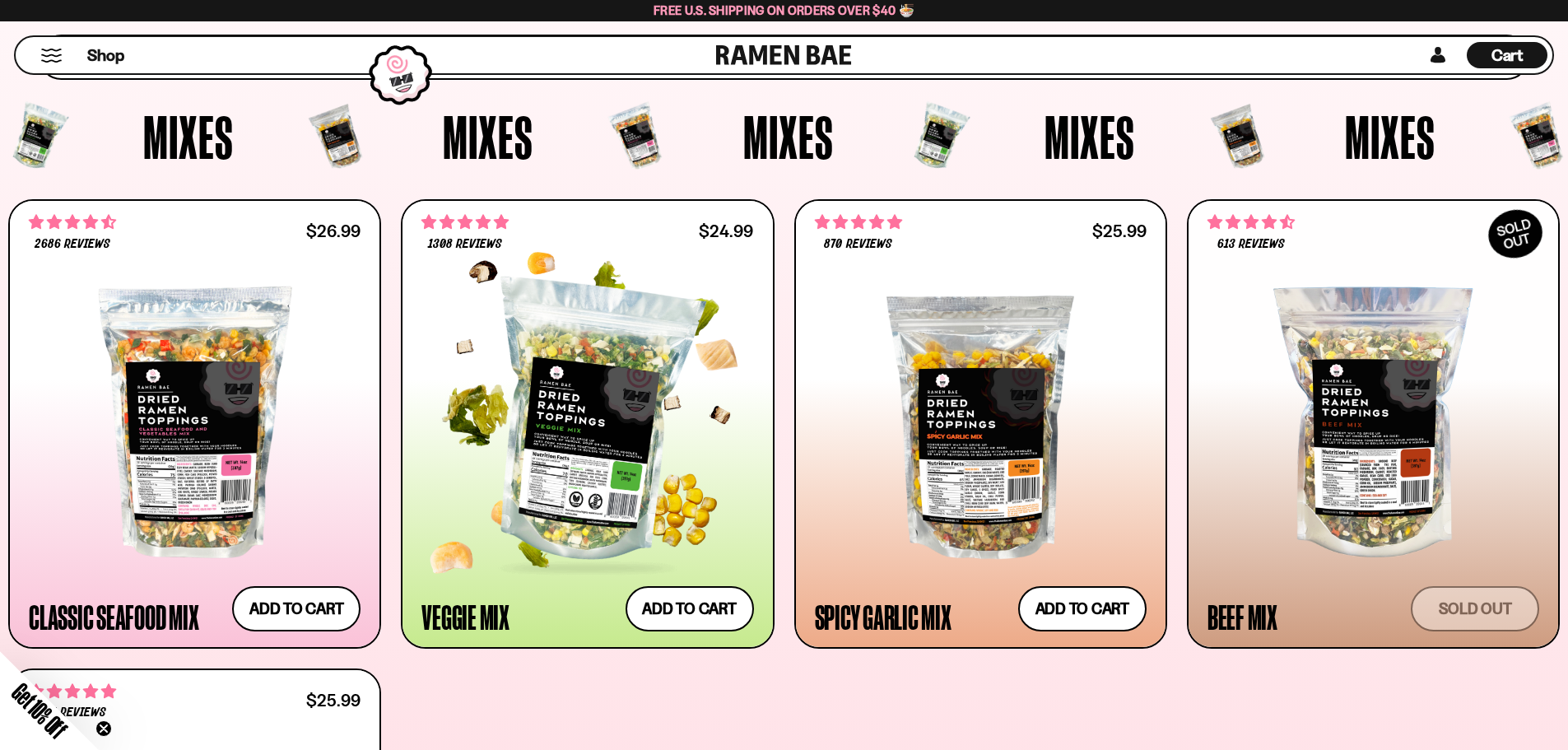 click at bounding box center (587, 422) 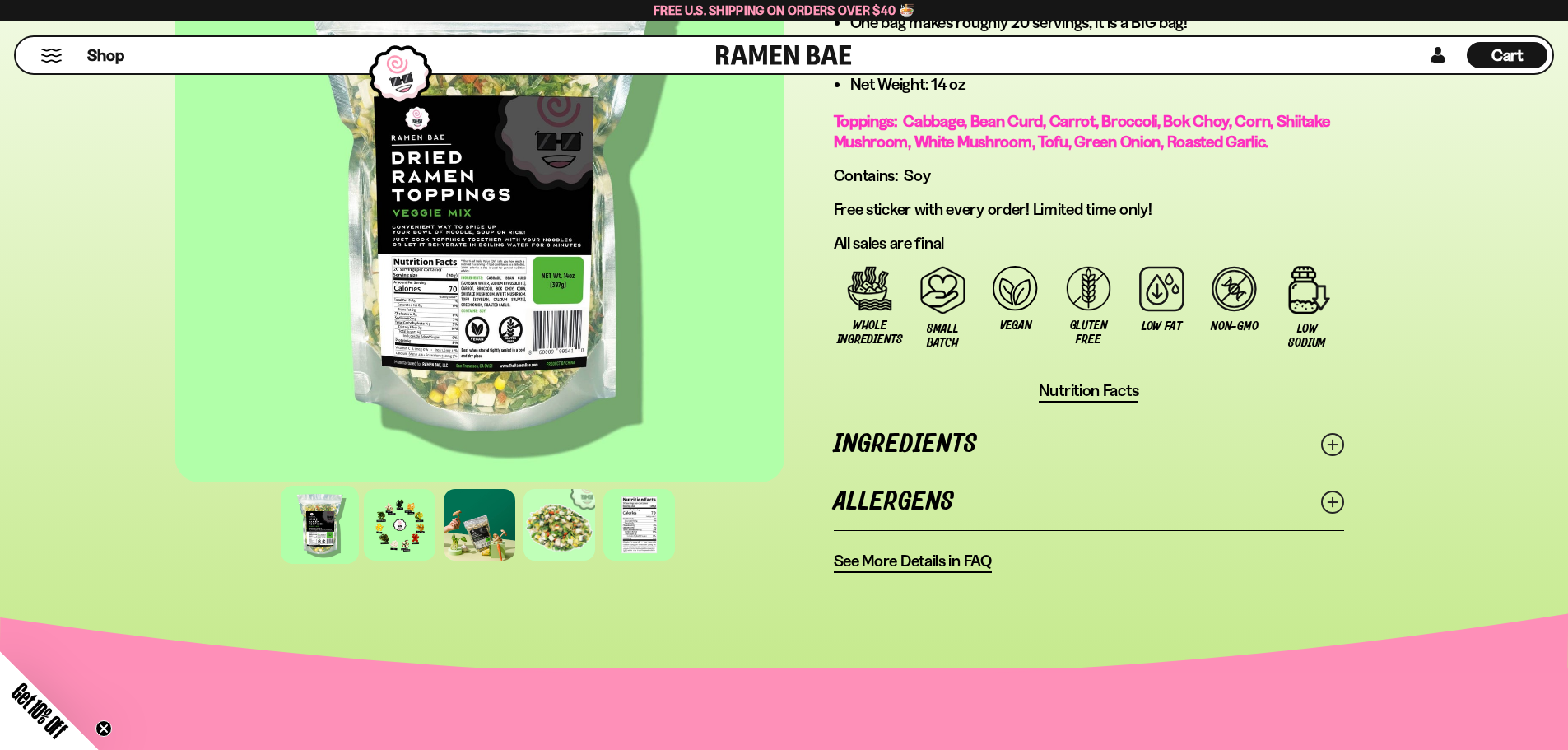 scroll, scrollTop: 1159, scrollLeft: 0, axis: vertical 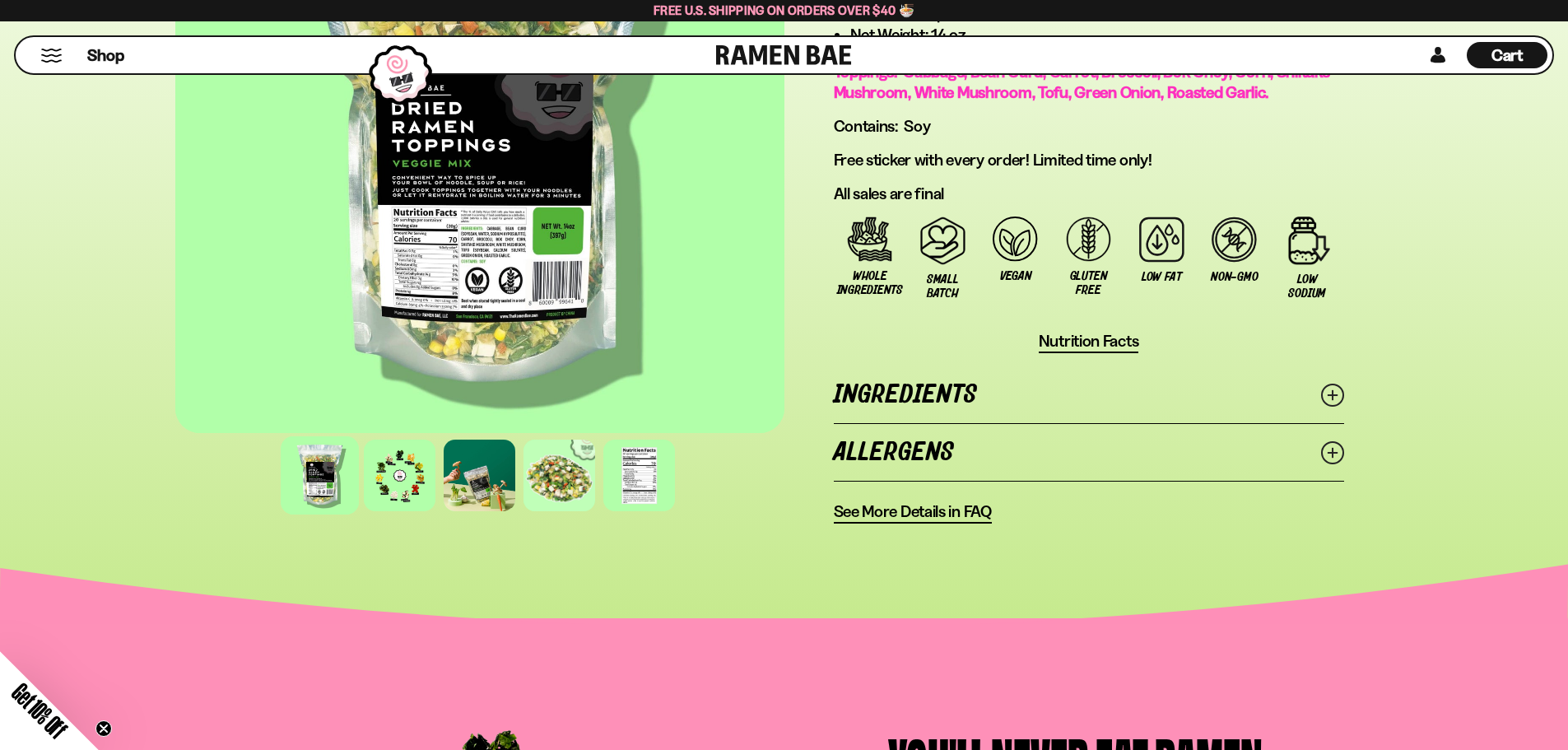click 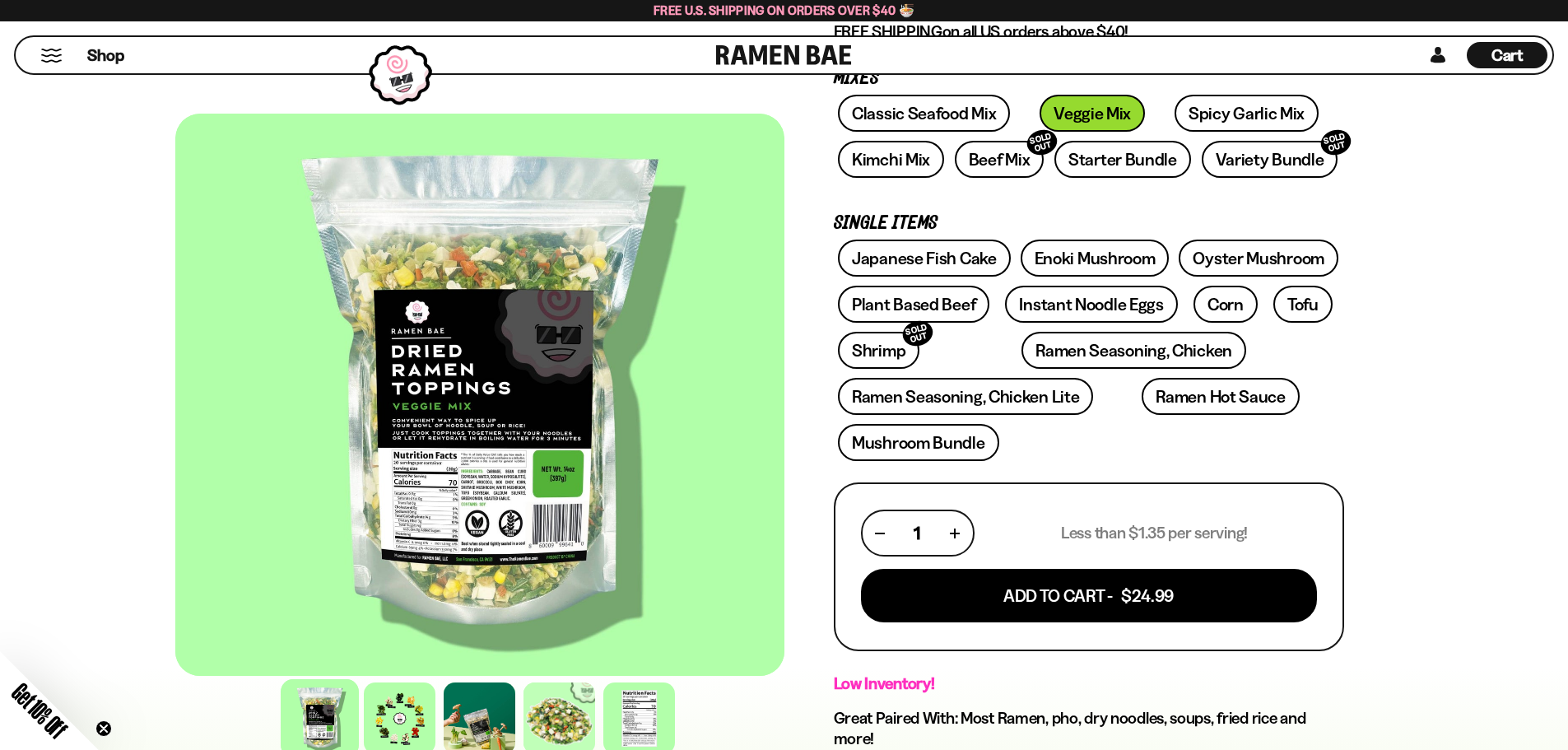scroll, scrollTop: 254, scrollLeft: 0, axis: vertical 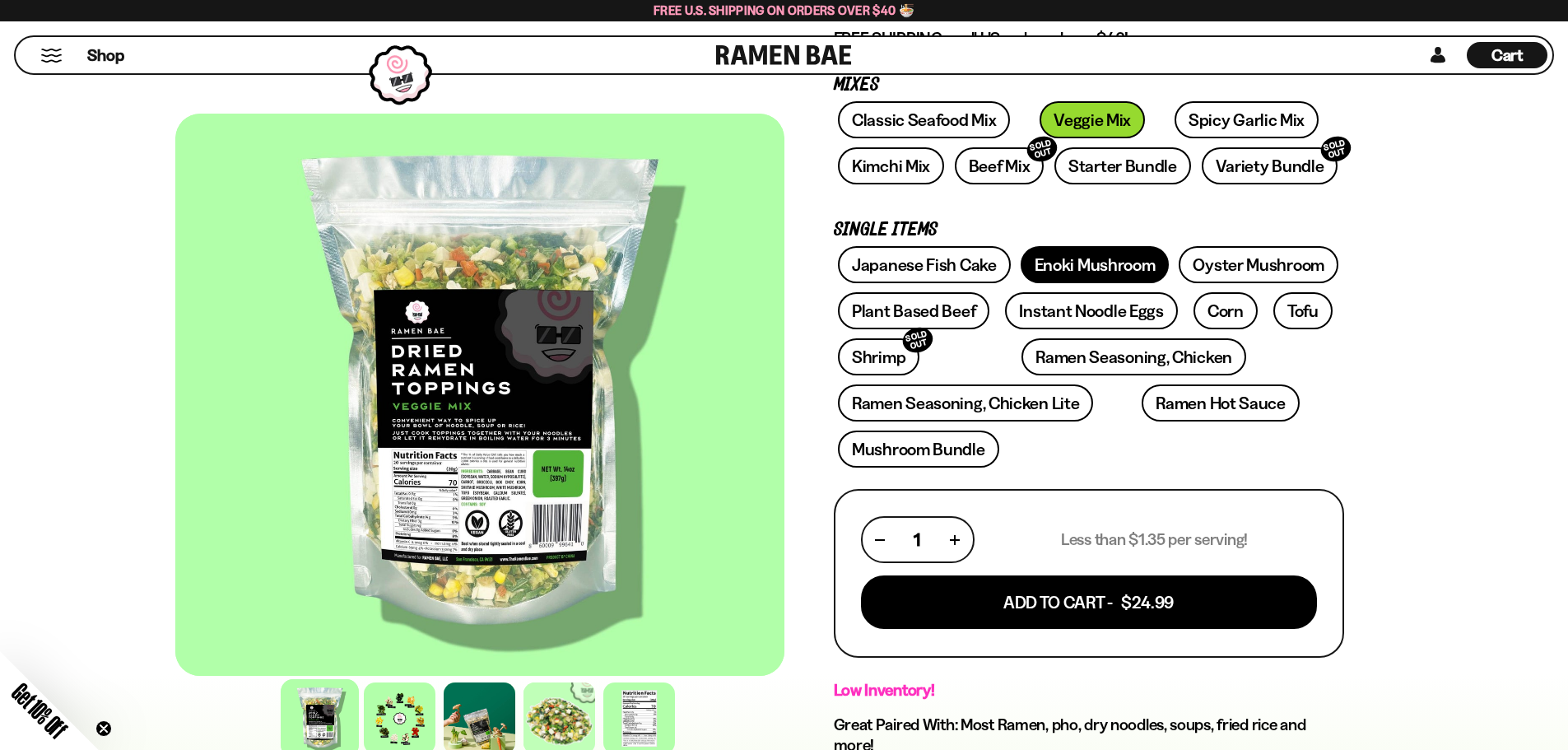 click on "Enoki Mushroom" at bounding box center (1095, 264) 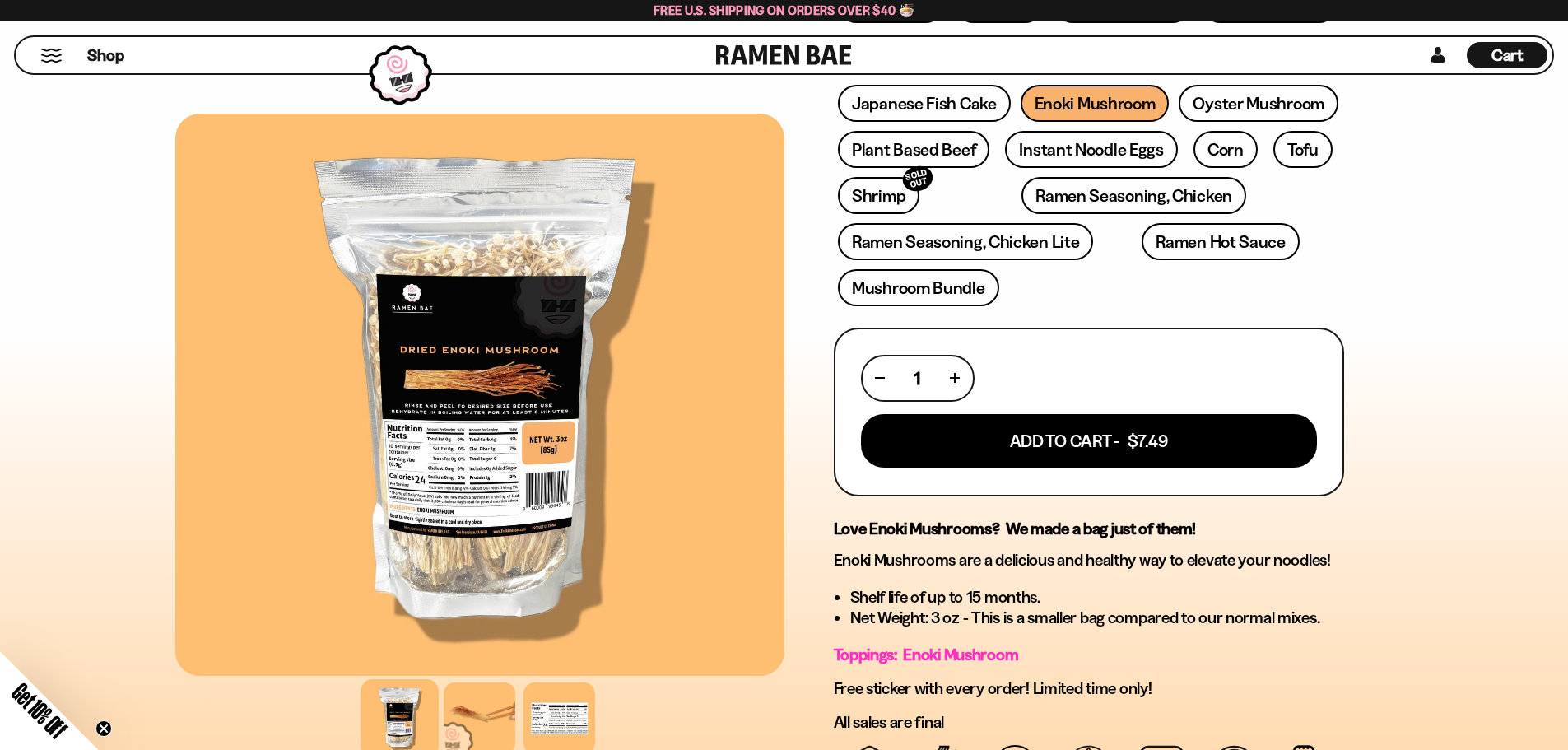 scroll, scrollTop: 412, scrollLeft: 0, axis: vertical 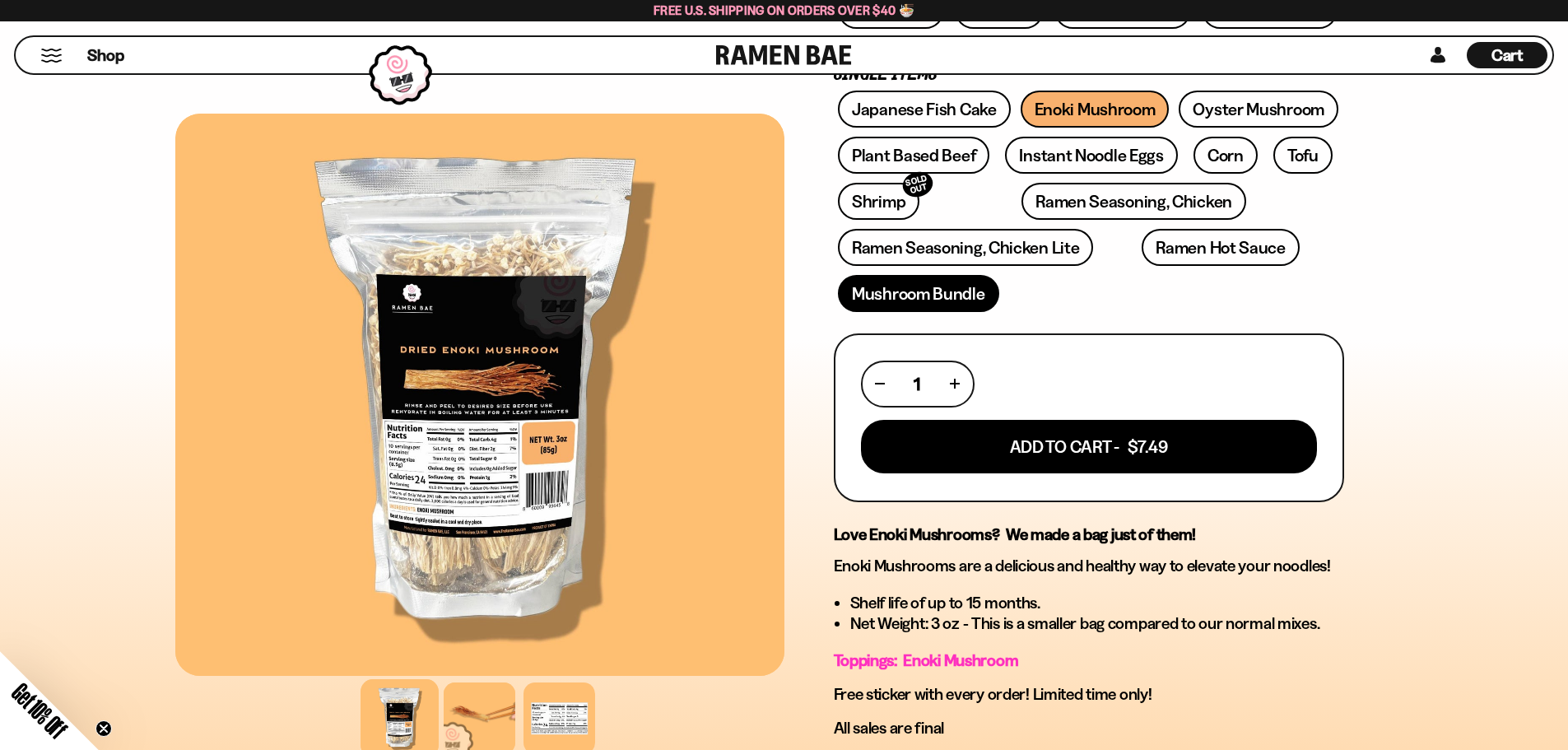 click on "Mushroom Bundle" at bounding box center (919, 293) 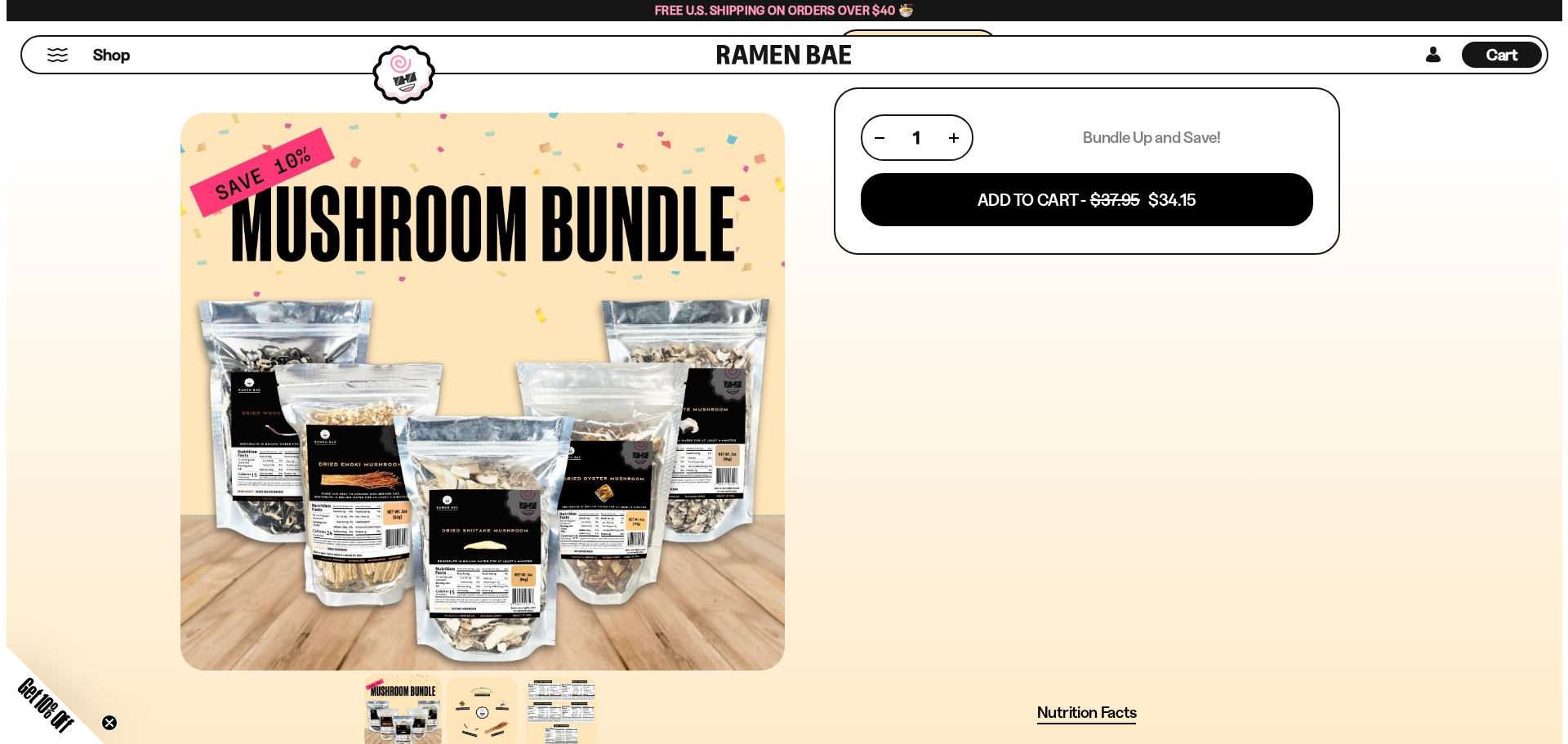 scroll, scrollTop: 653, scrollLeft: 0, axis: vertical 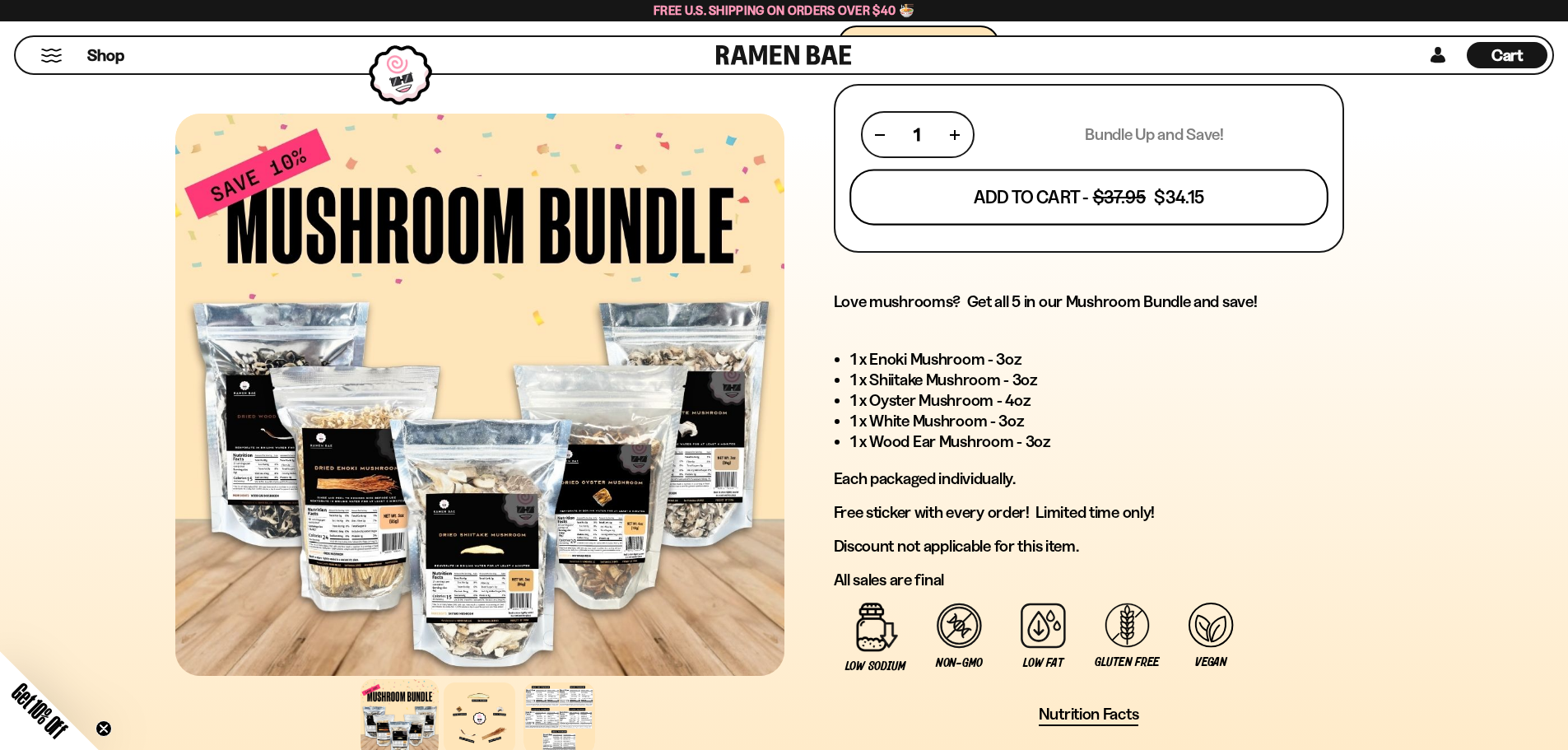 click on "Add To Cart -
$37.95
$34.15" at bounding box center [1089, 198] 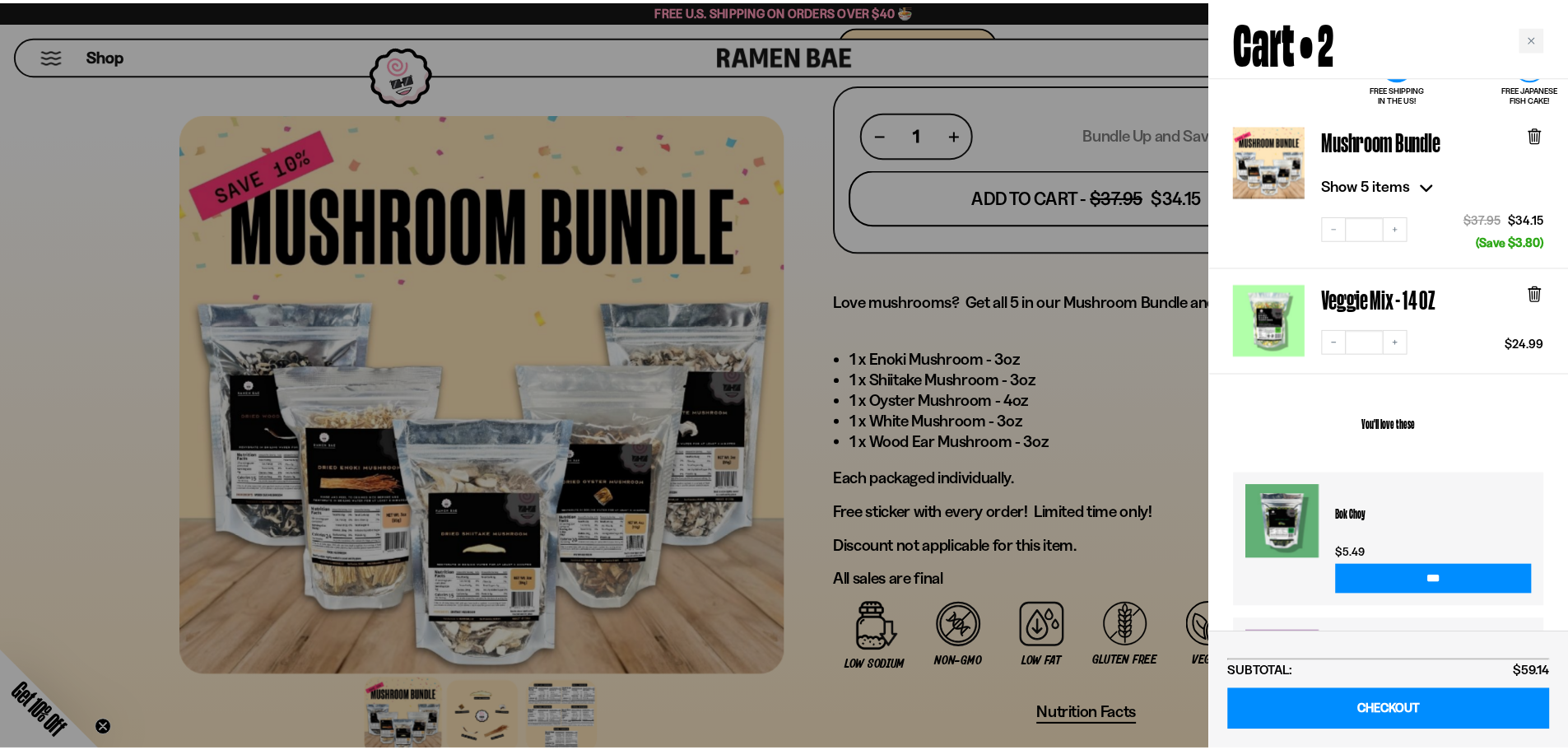 scroll, scrollTop: 165, scrollLeft: 0, axis: vertical 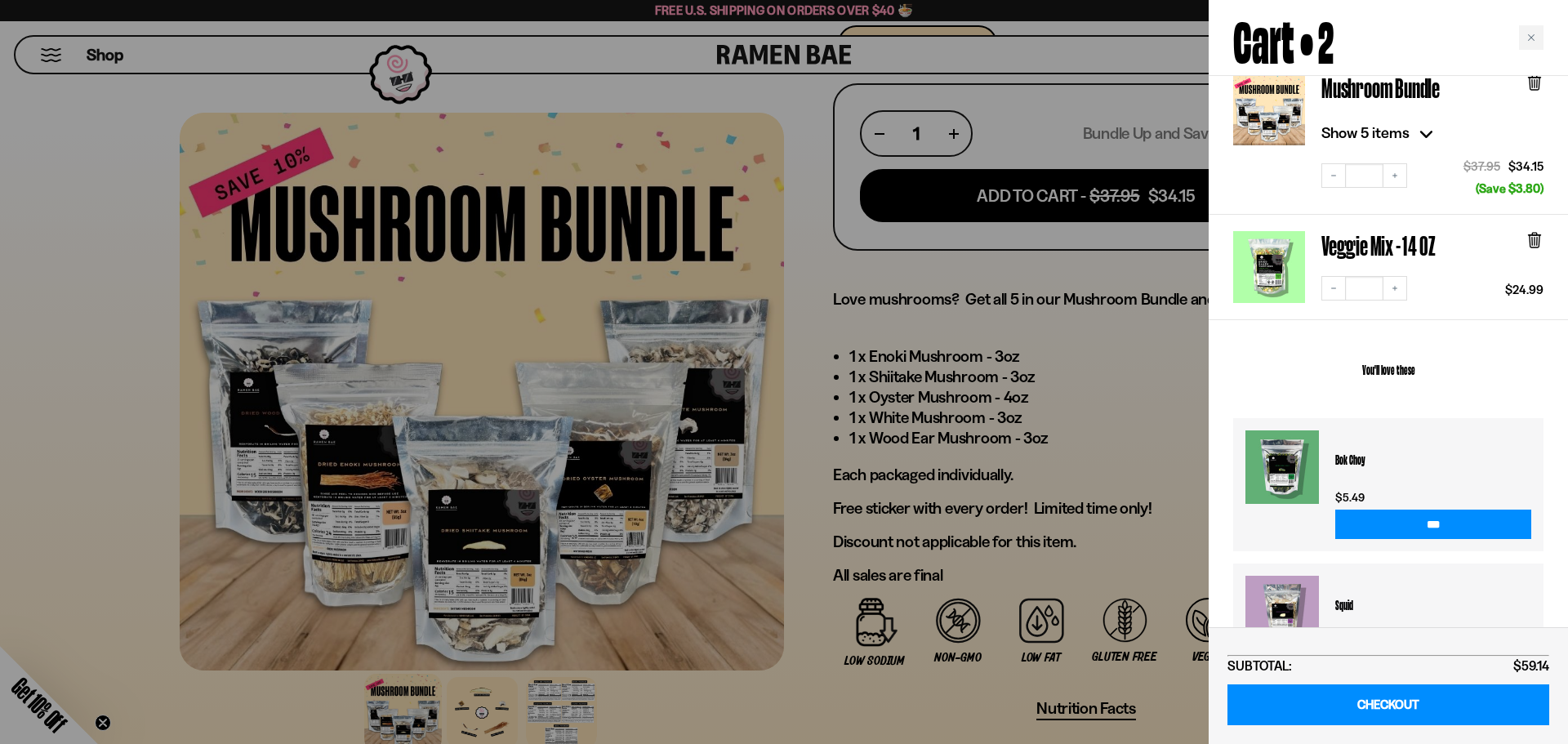 click at bounding box center (784, 372) 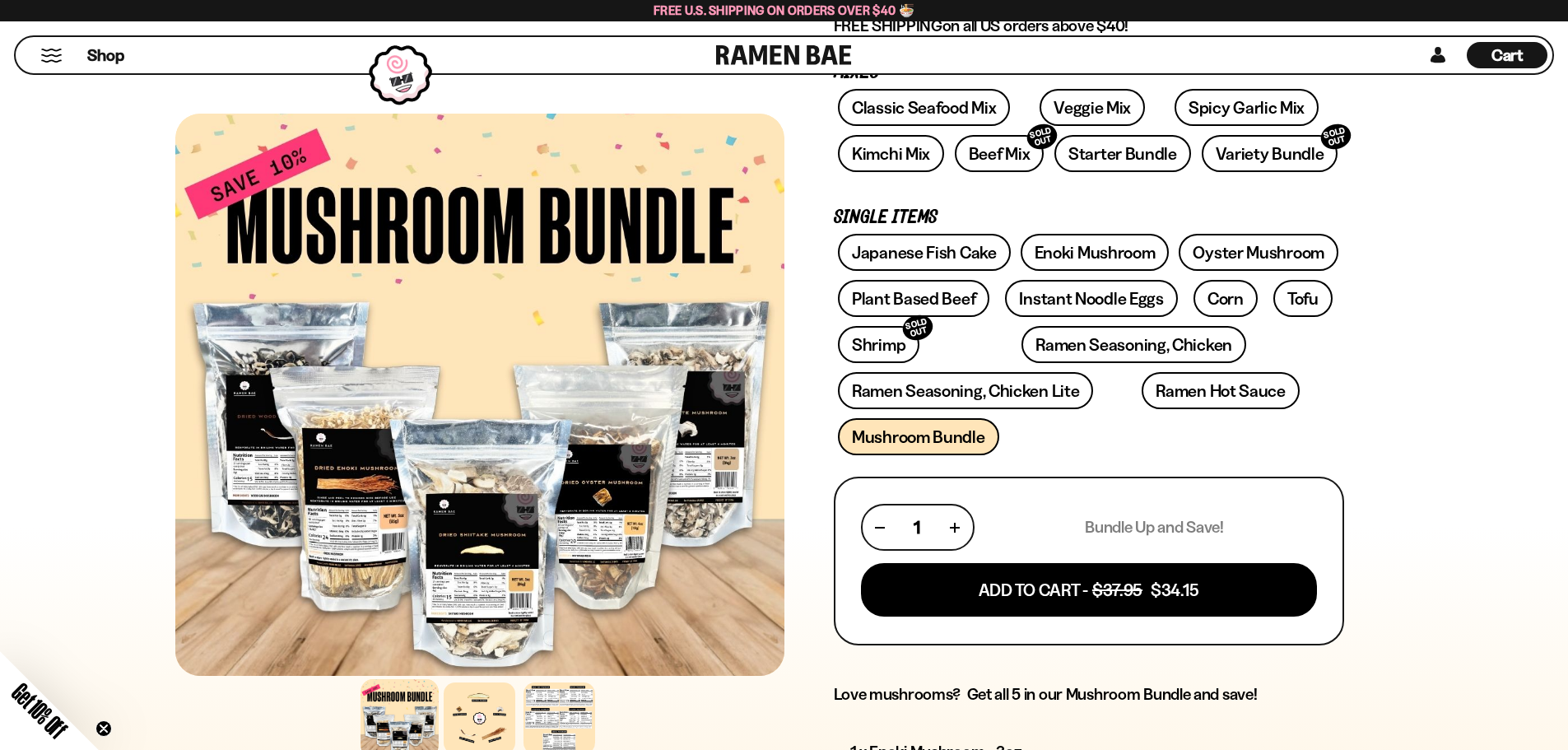 scroll, scrollTop: 247, scrollLeft: 0, axis: vertical 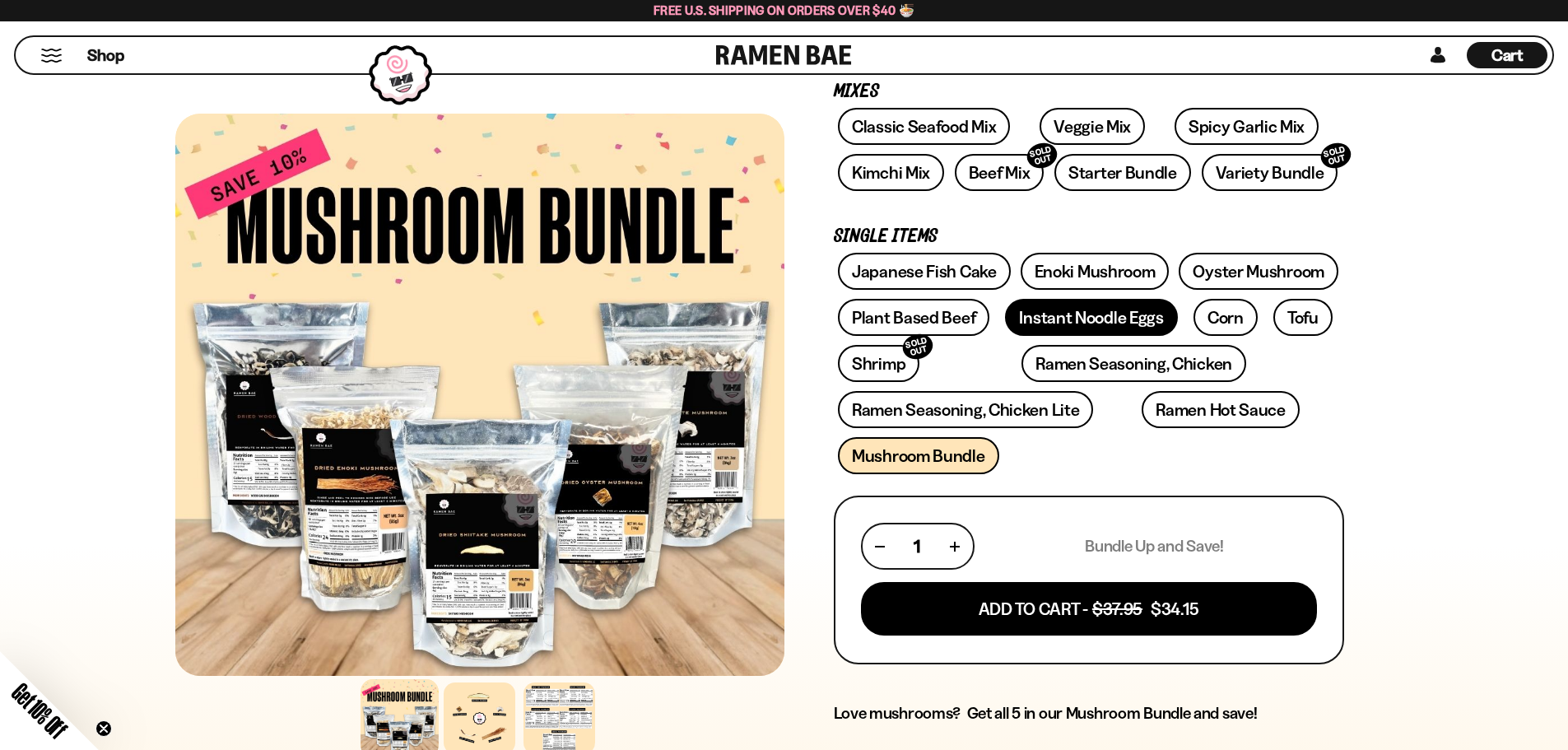 click on "Instant Noodle Eggs" at bounding box center (1091, 317) 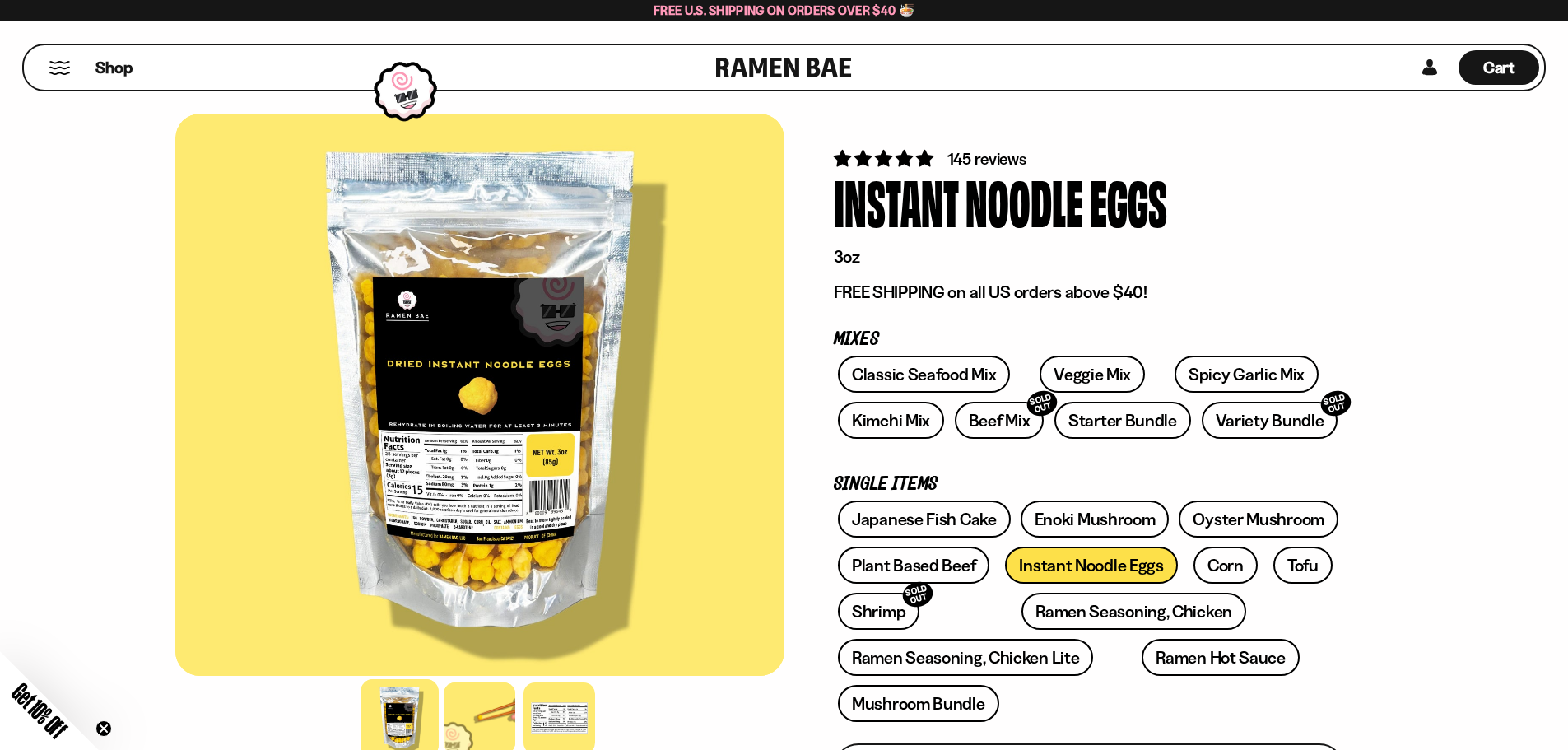 scroll, scrollTop: 0, scrollLeft: 0, axis: both 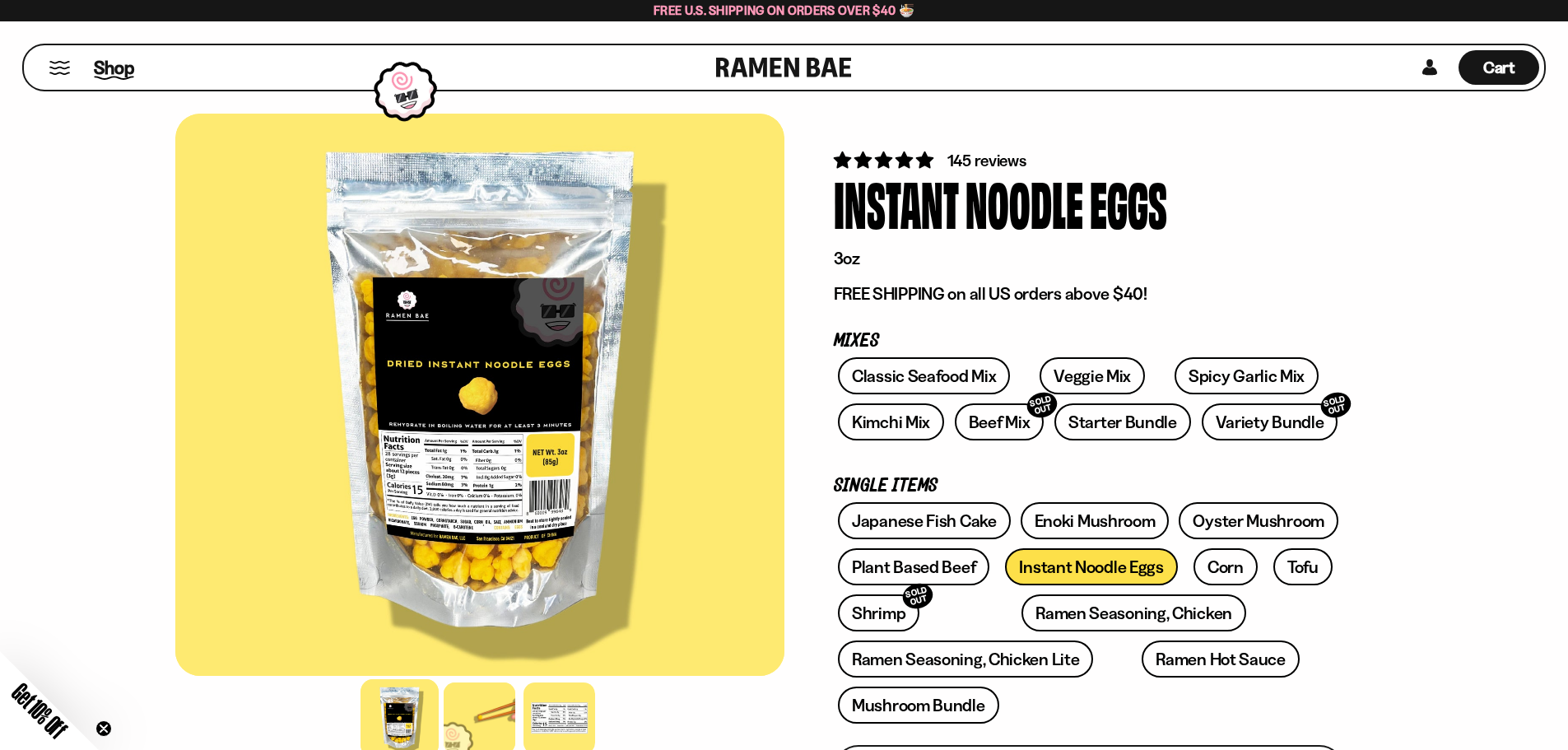 click on "Shop" at bounding box center (114, 68) 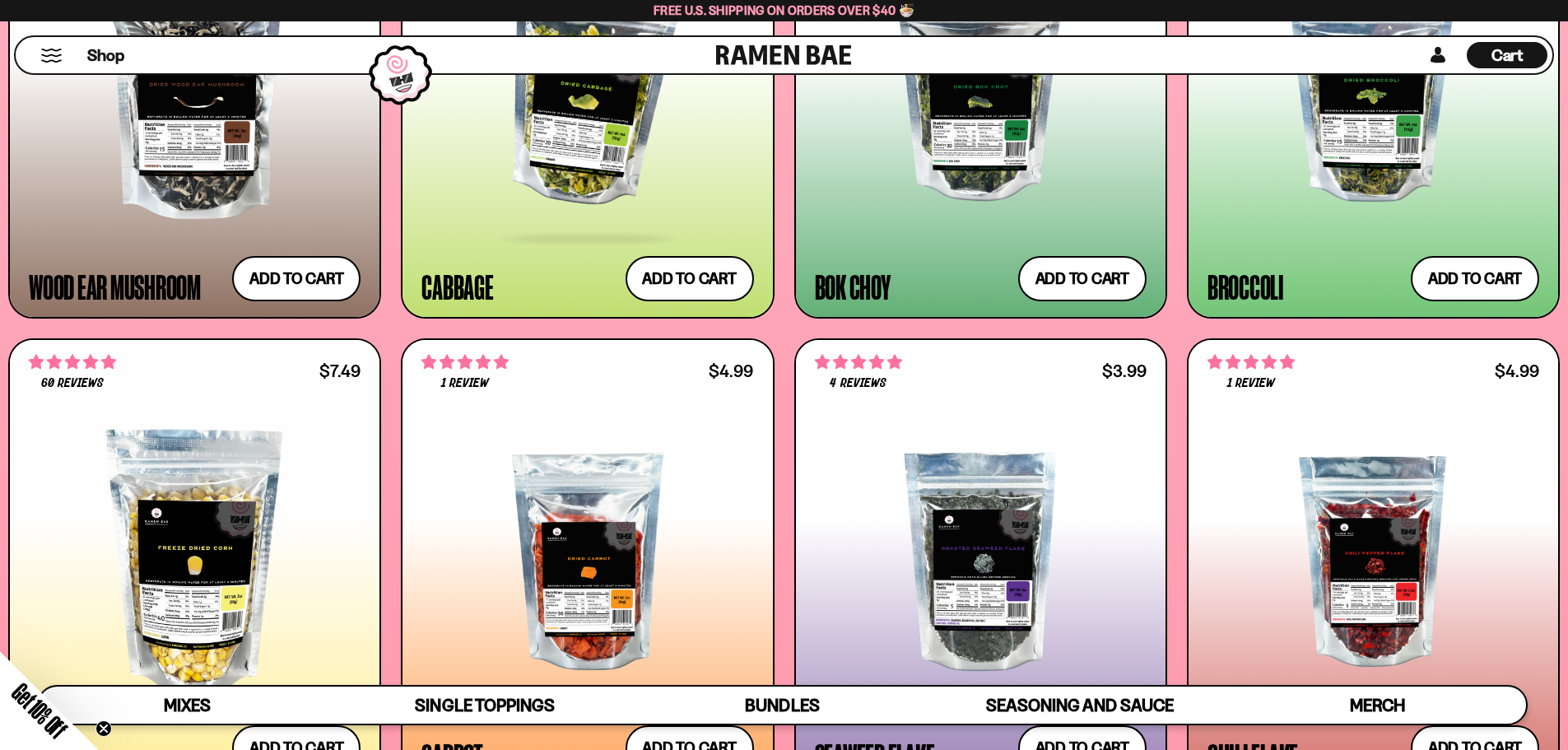 scroll, scrollTop: 3457, scrollLeft: 0, axis: vertical 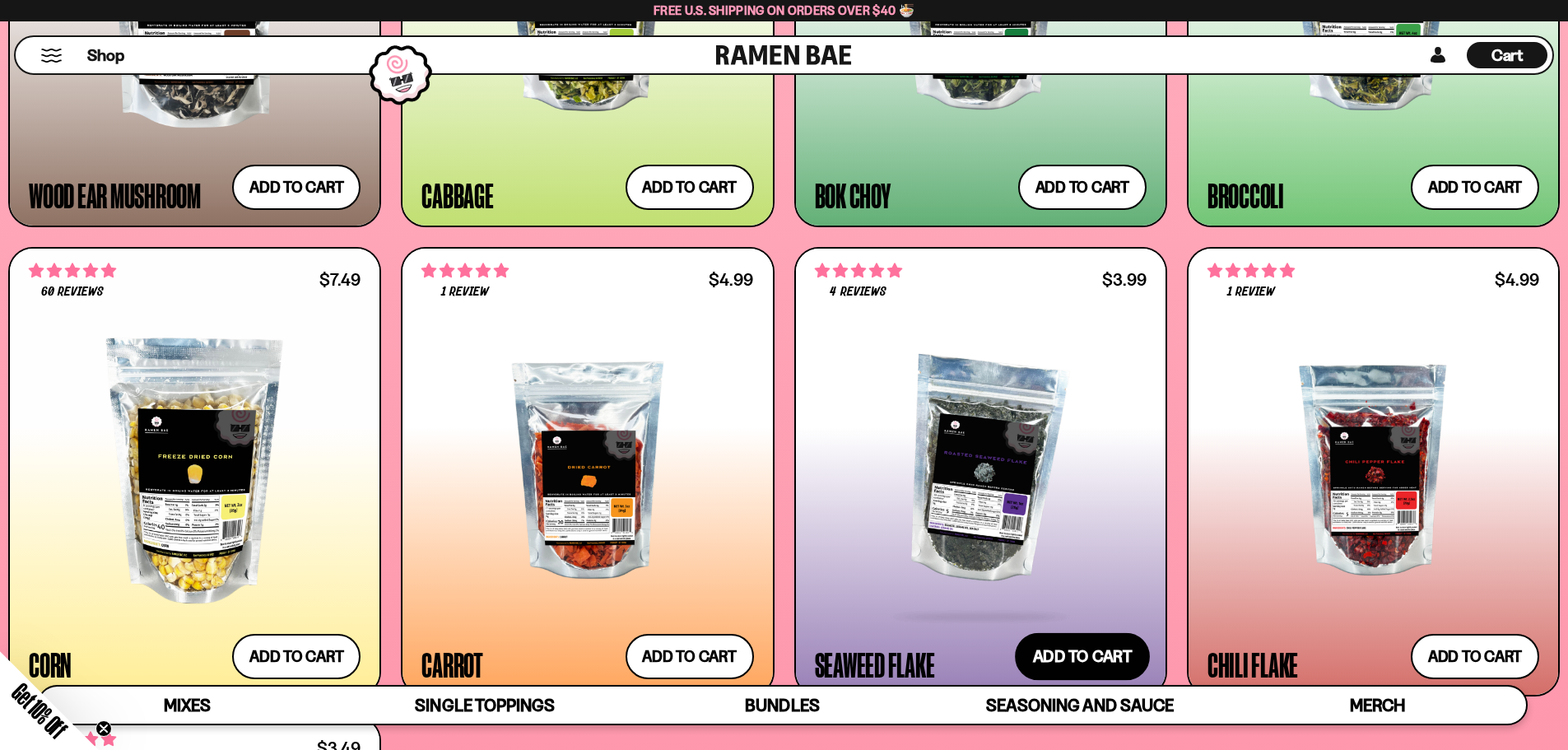 click on "Add to cart
Add
—
Regular price
$3.99
Regular price
Sale price
$3.99
Unit price
/
per" at bounding box center (1082, 656) 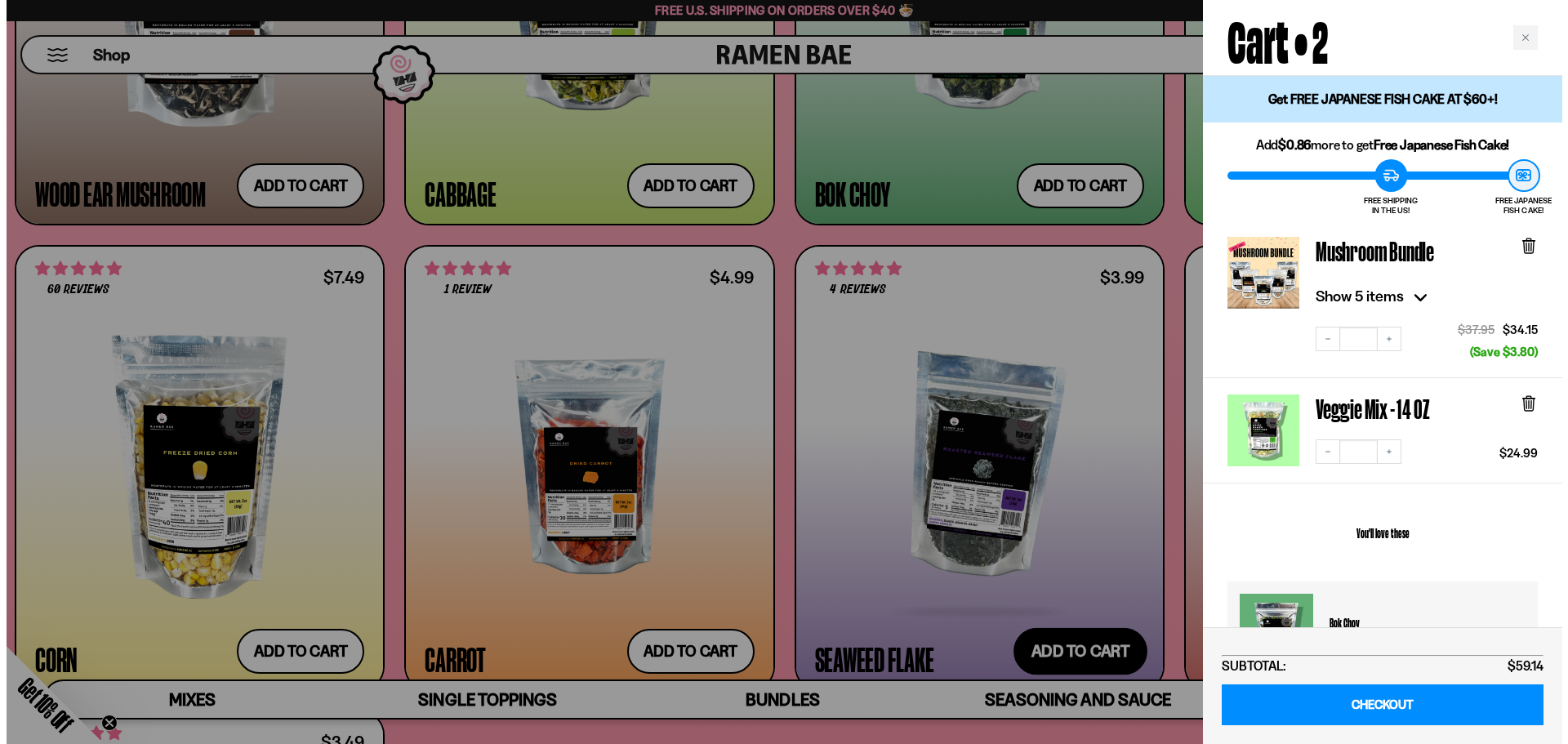 scroll, scrollTop: 3450, scrollLeft: 0, axis: vertical 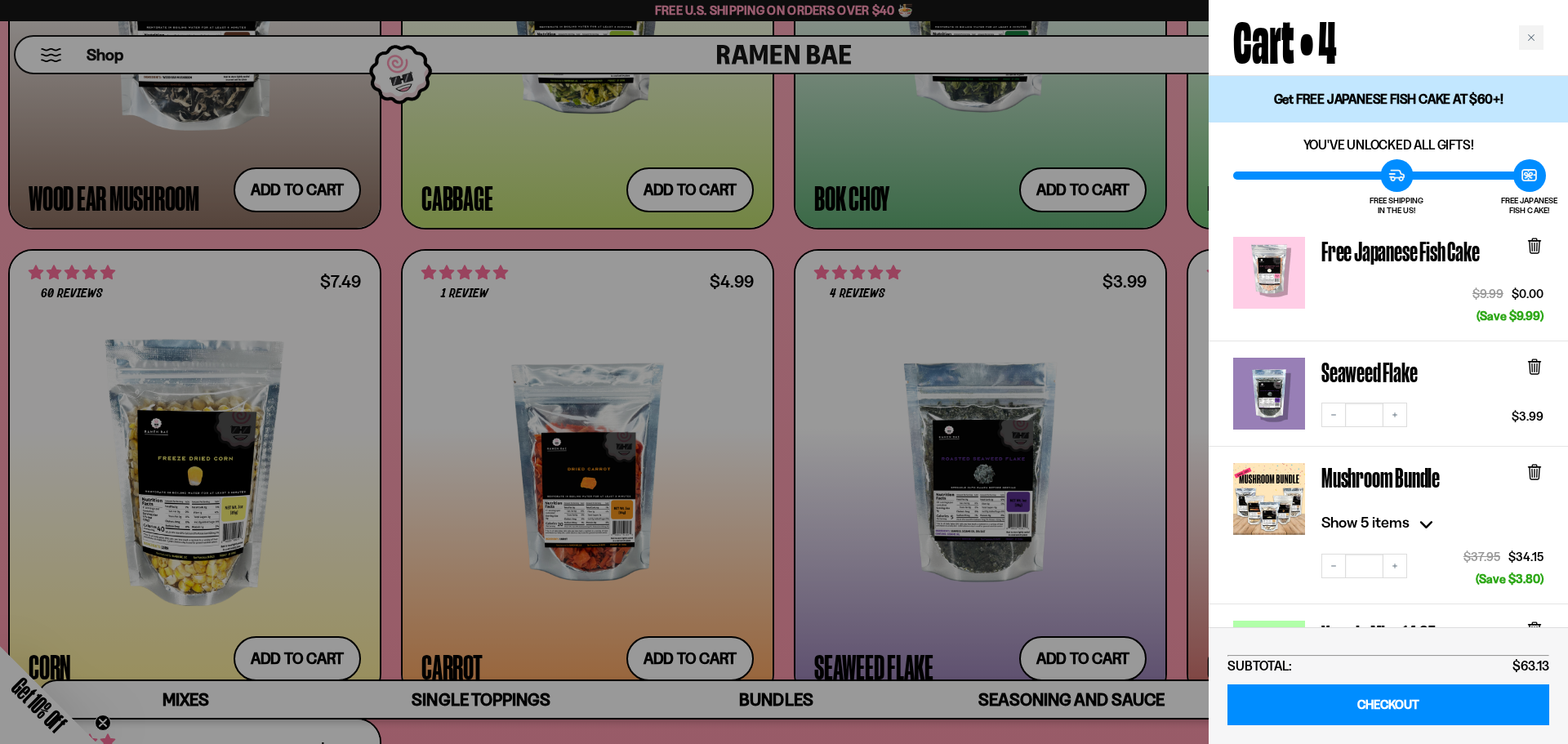 click at bounding box center [784, 372] 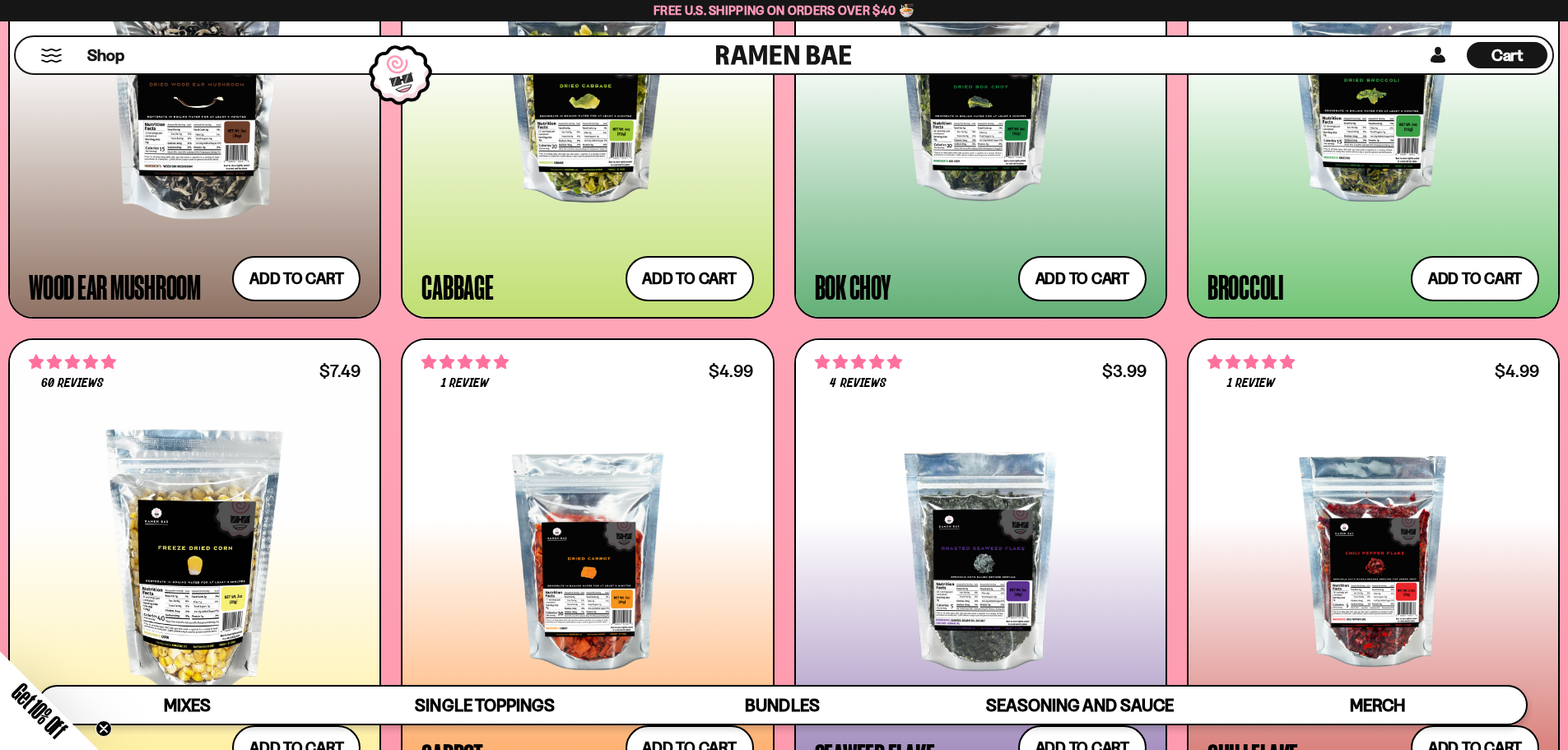 scroll, scrollTop: 3128, scrollLeft: 0, axis: vertical 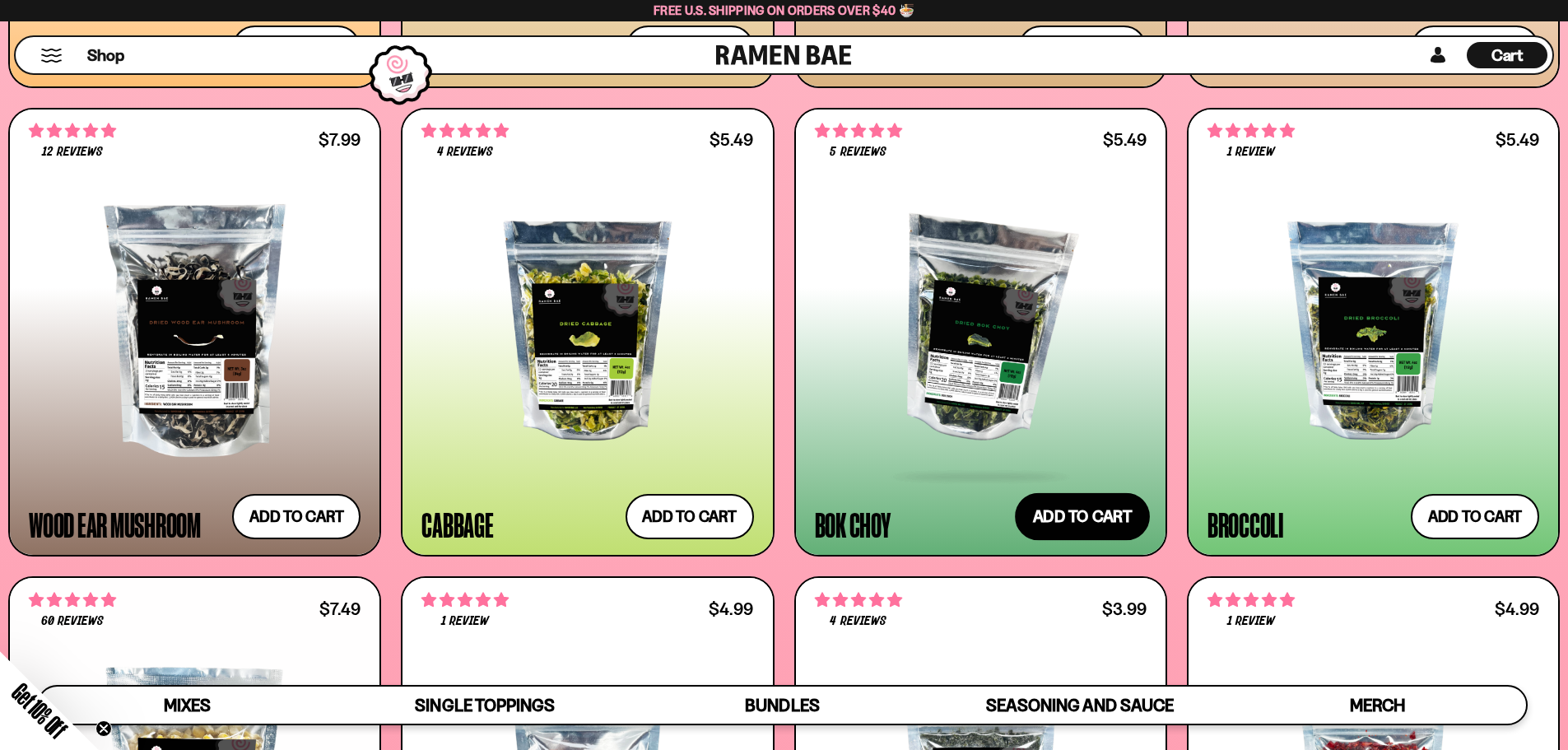 click on "Add to cart
Add
—
Regular price
$5.49
Regular price
Sale price
$5.49
Unit price
/
per" at bounding box center [1082, 517] 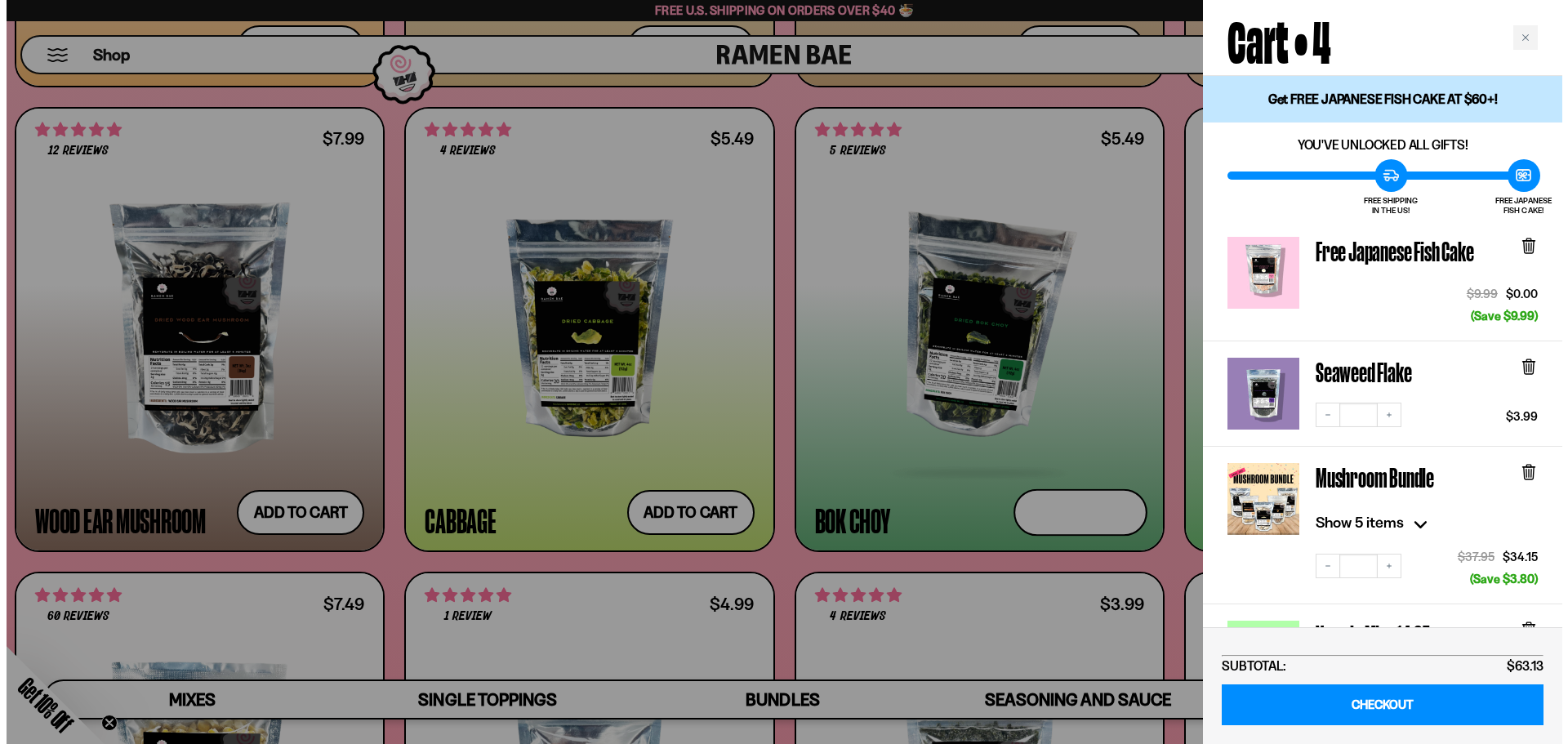 scroll, scrollTop: 3120, scrollLeft: 0, axis: vertical 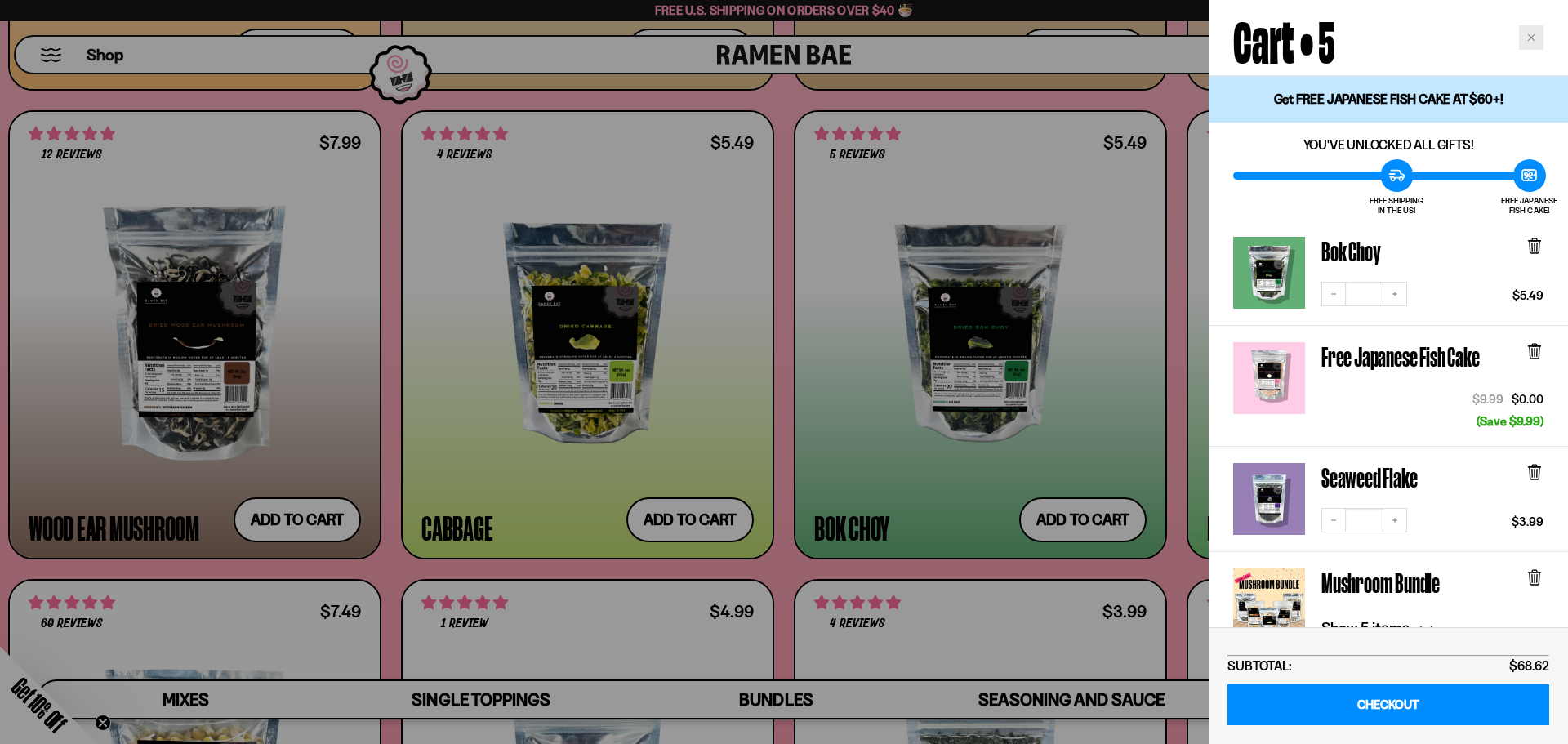 click 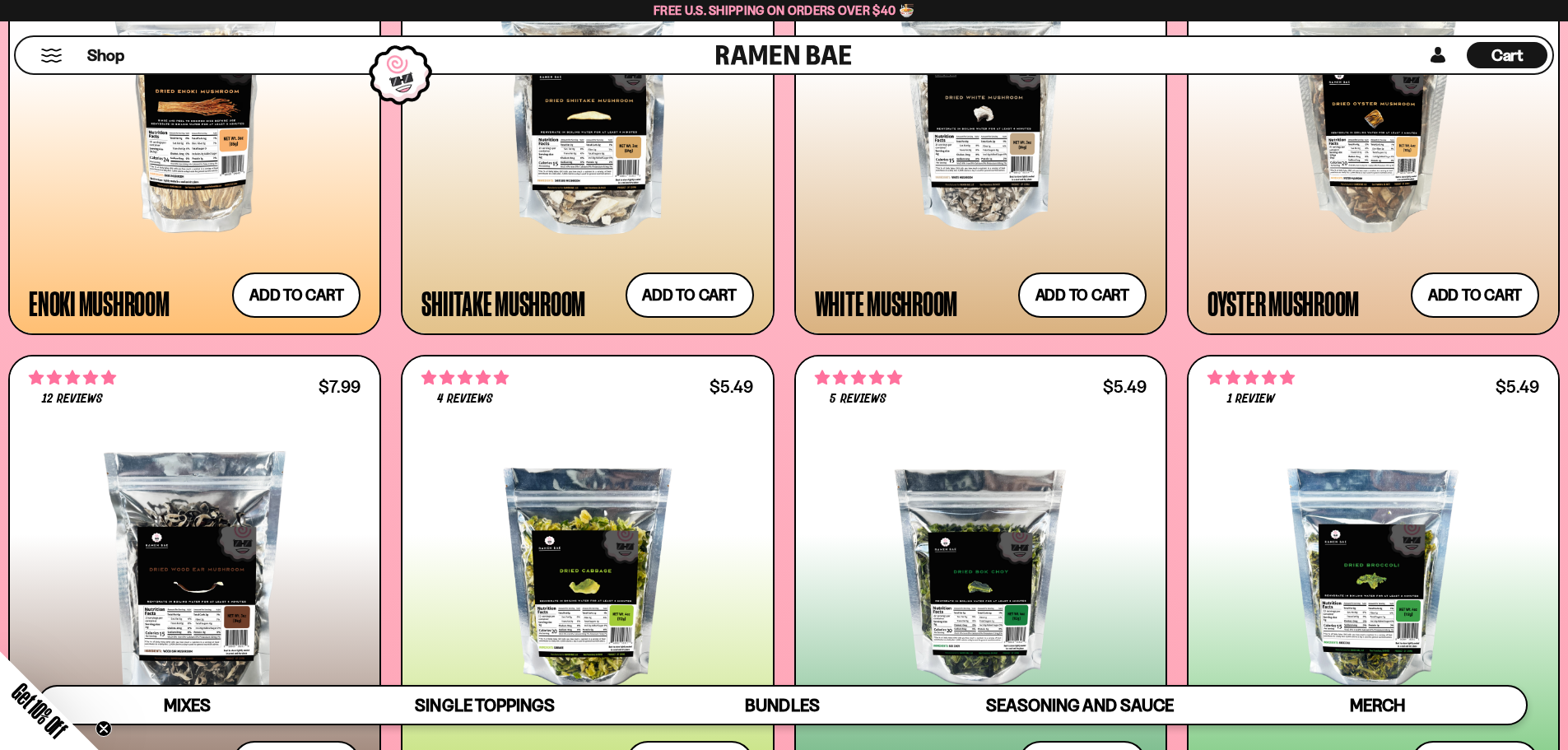 click on "Cart
D0381C2F-513E-4F90-8A41-6F0A75DCBAAA" at bounding box center [1507, 55] 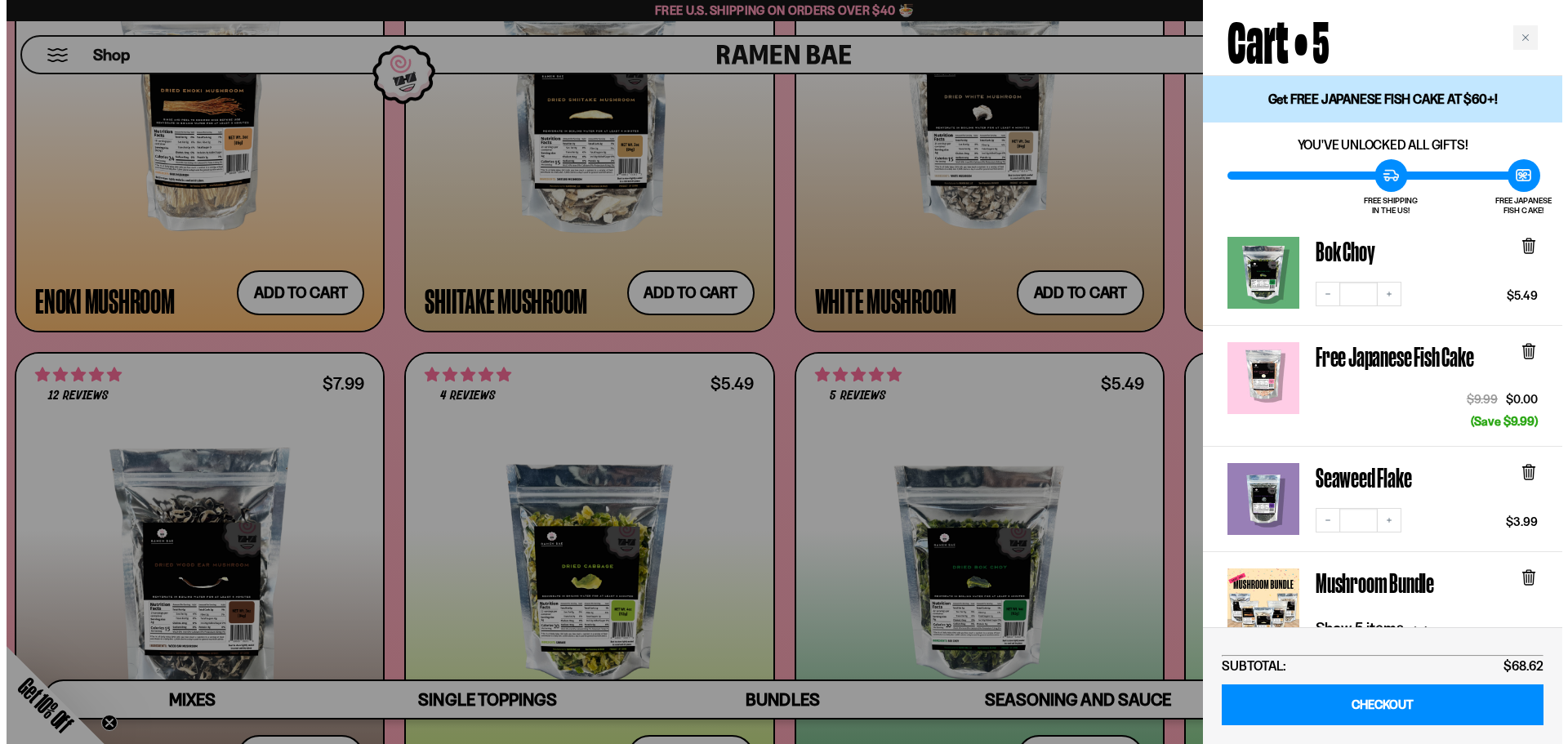 scroll, scrollTop: 2875, scrollLeft: 0, axis: vertical 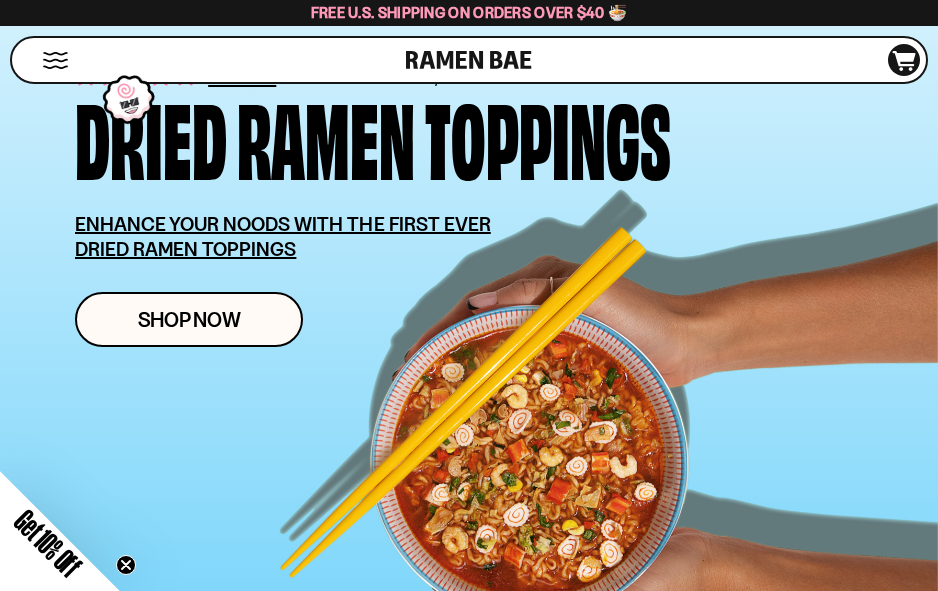 click on "D0381C2F-513E-4F90-8A41-6F0A75DCBAAA" 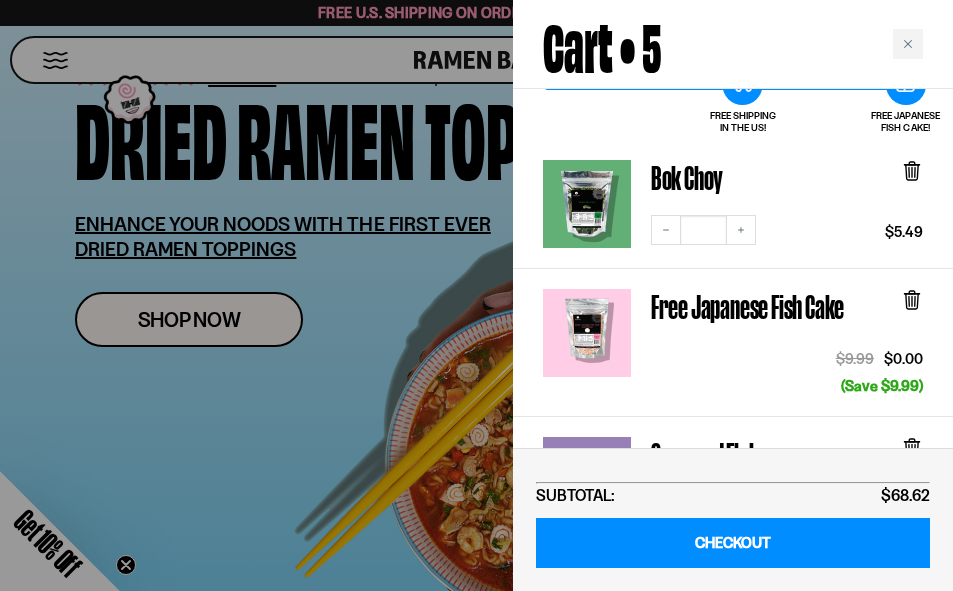 scroll, scrollTop: 300, scrollLeft: 0, axis: vertical 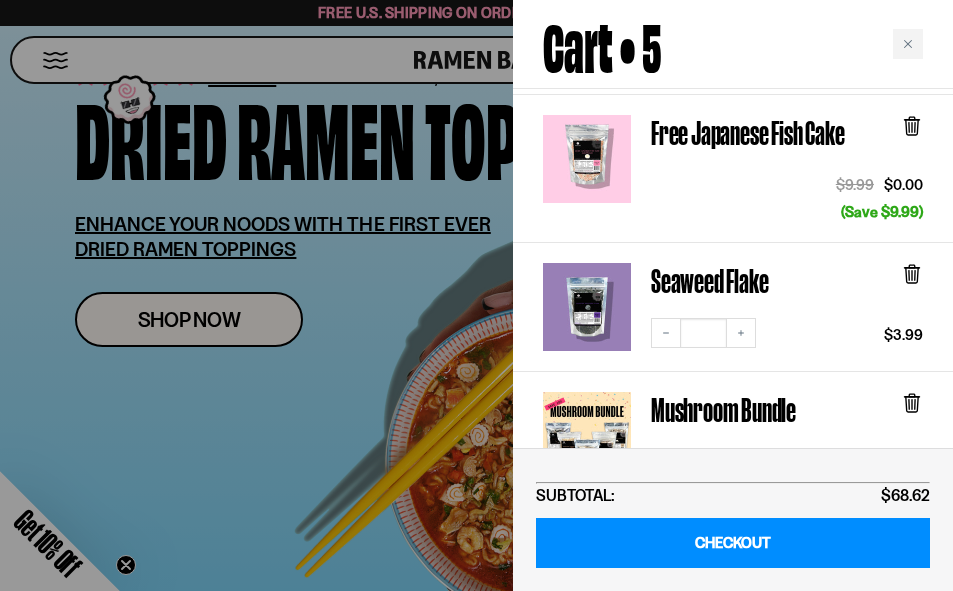click 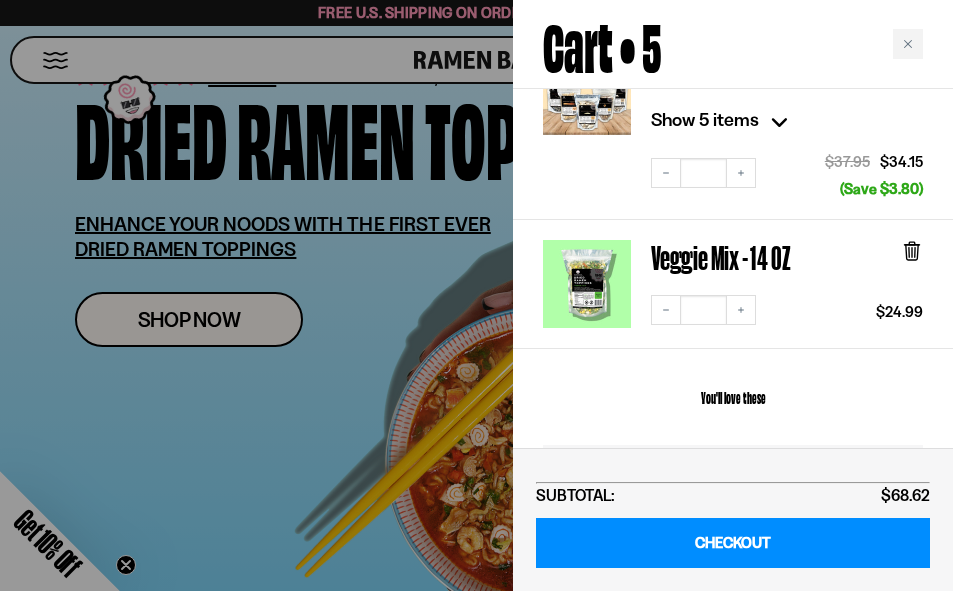scroll, scrollTop: 646, scrollLeft: 0, axis: vertical 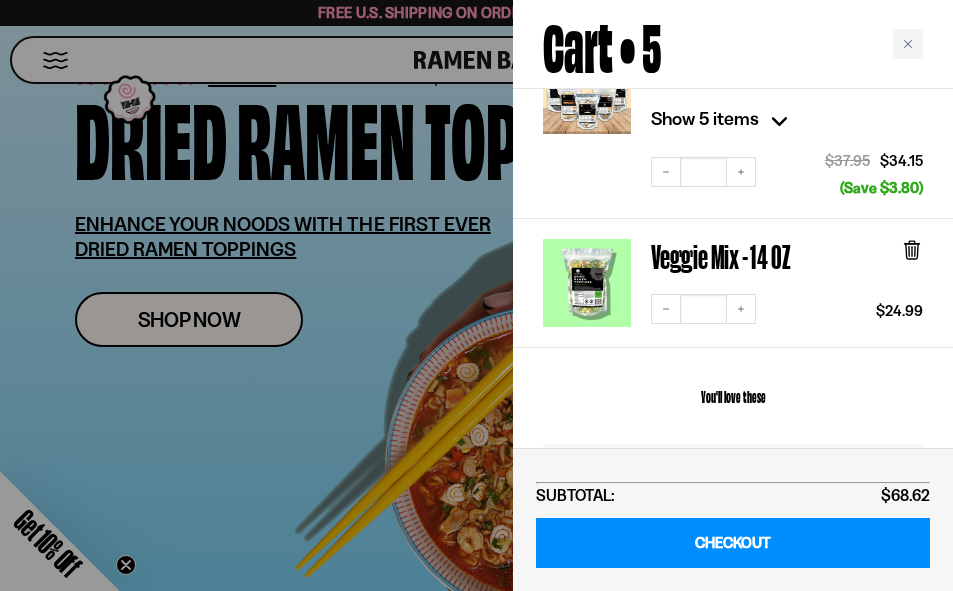 click 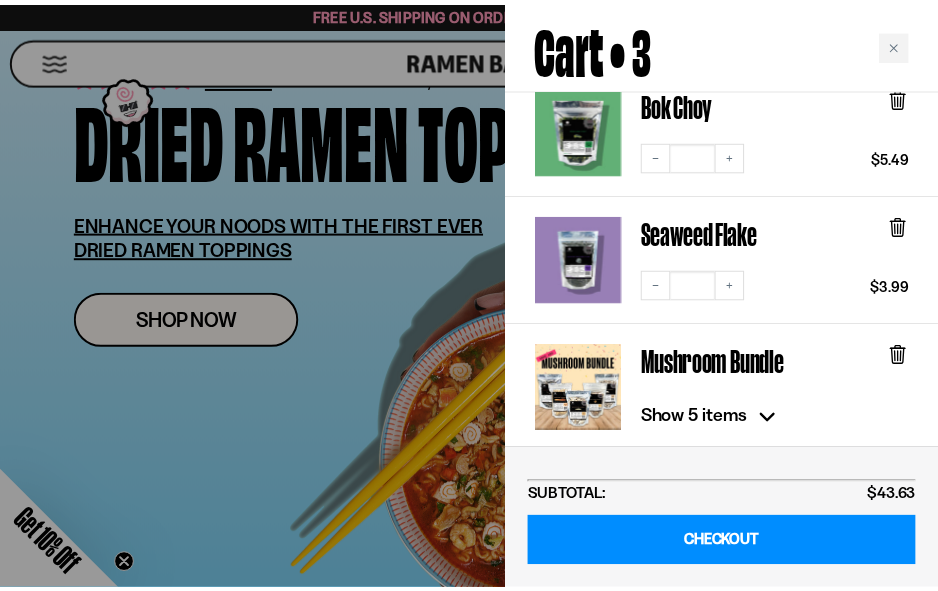 scroll, scrollTop: 0, scrollLeft: 0, axis: both 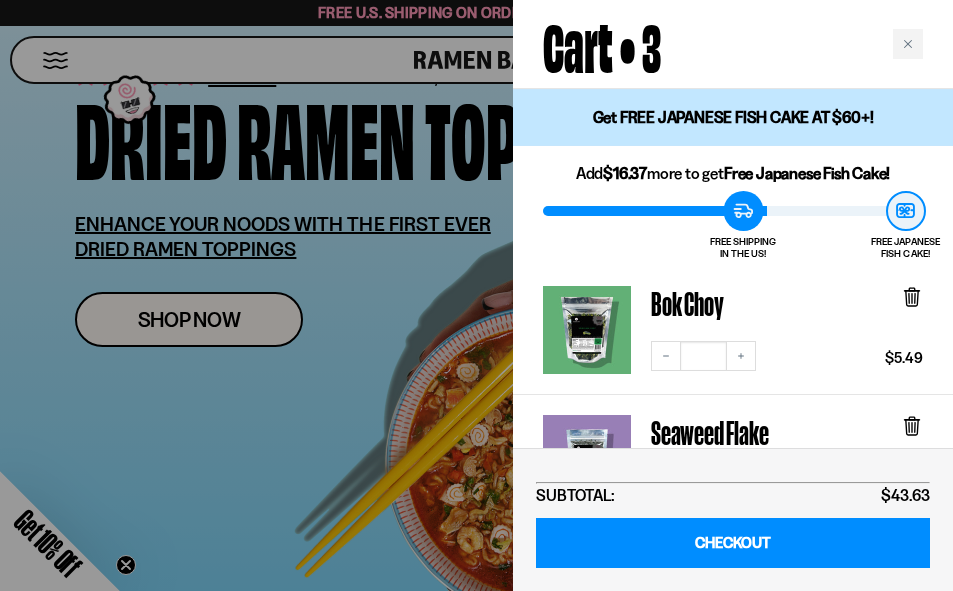 click at bounding box center (476, 295) 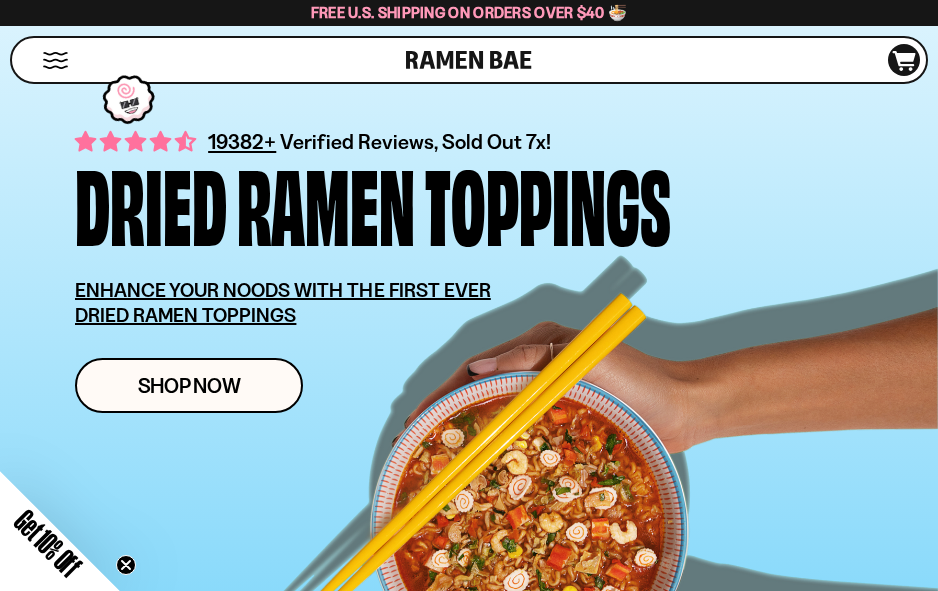 scroll, scrollTop: 100, scrollLeft: 0, axis: vertical 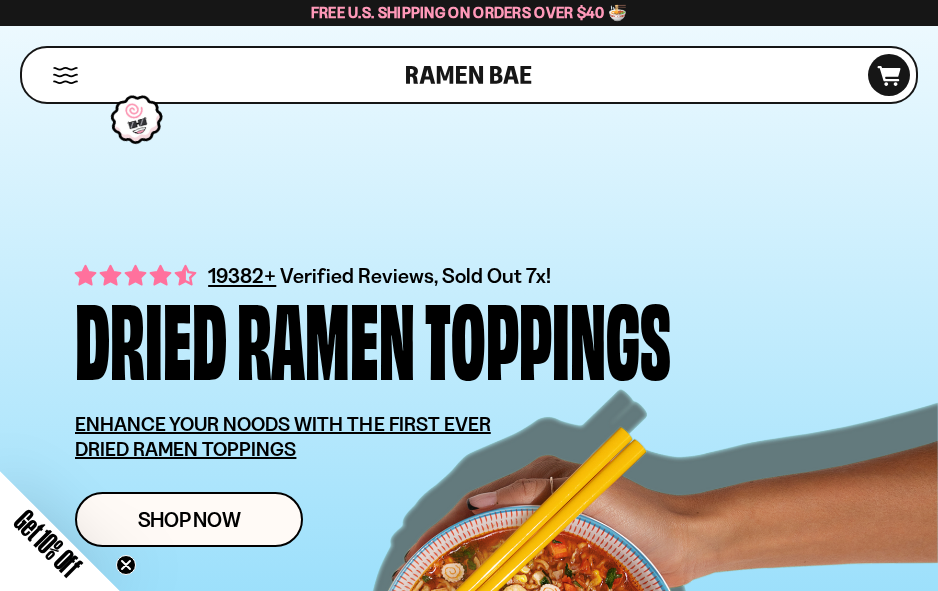 click on "Shop" at bounding box center [217, 75] 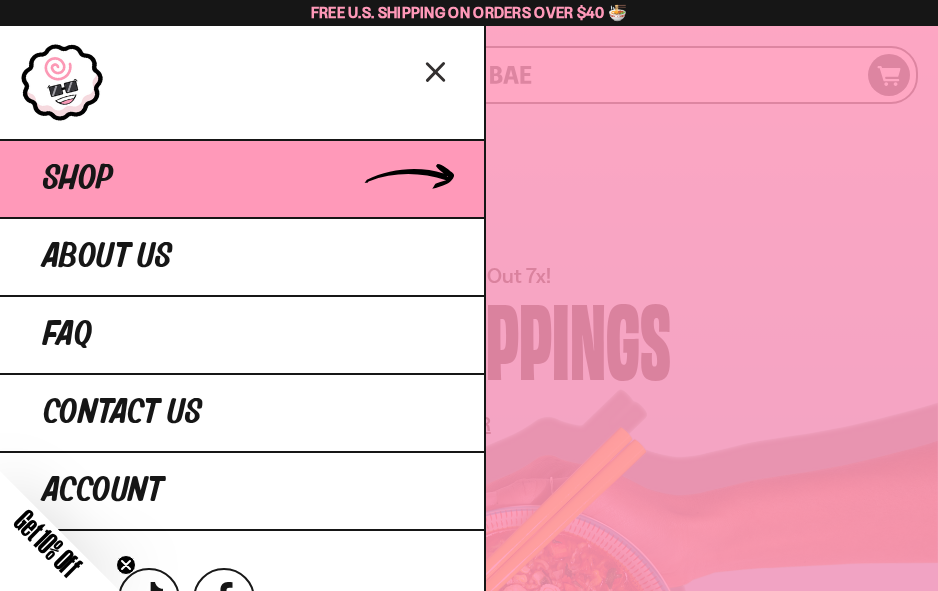 click on "Shop" at bounding box center [78, 179] 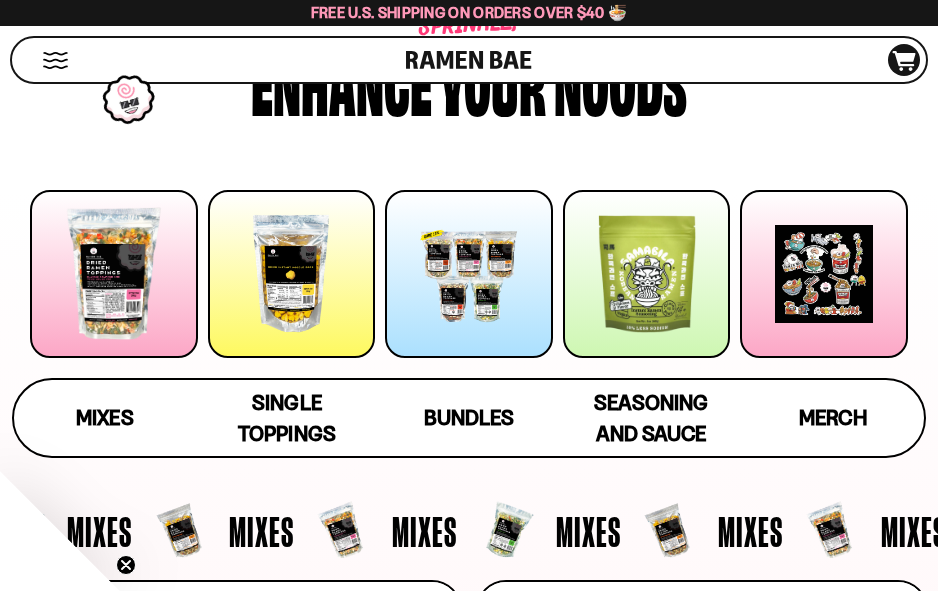 scroll, scrollTop: 300, scrollLeft: 0, axis: vertical 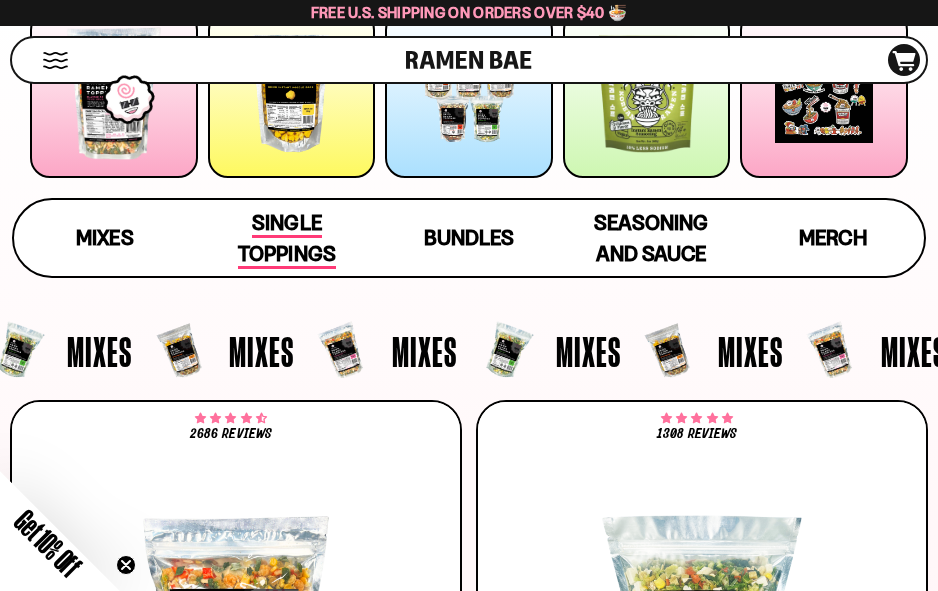 click on "Single Toppings" at bounding box center (286, 239) 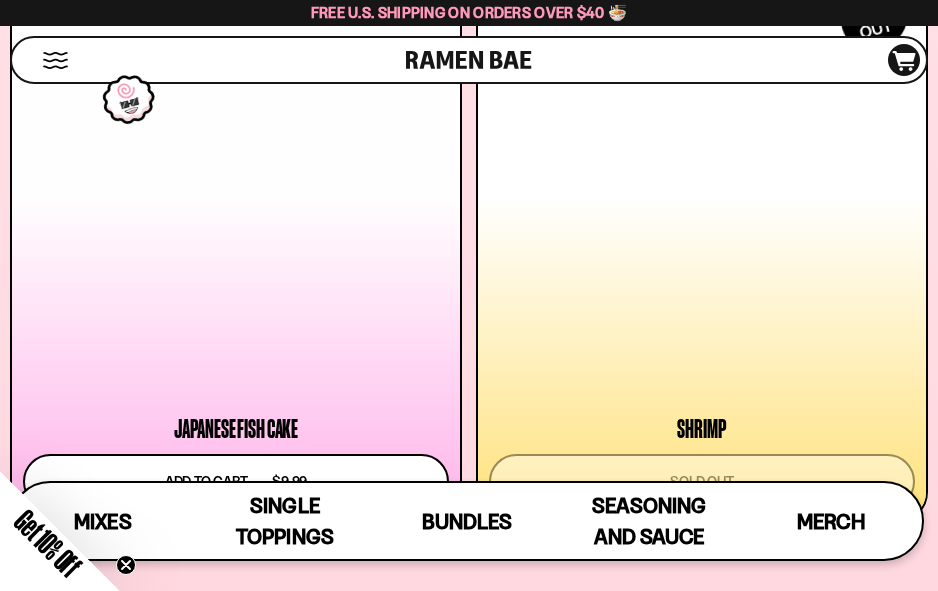 scroll, scrollTop: 2467, scrollLeft: 0, axis: vertical 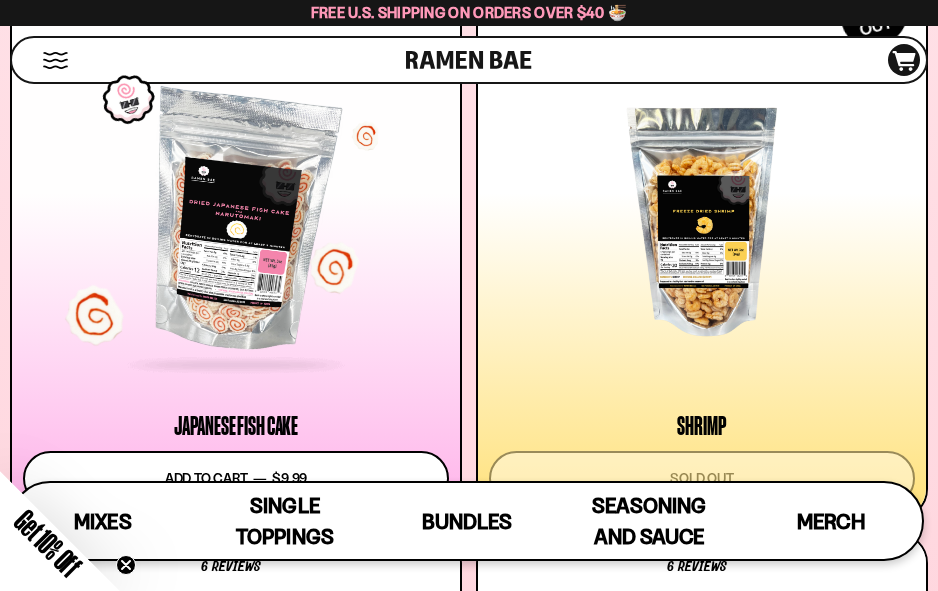 click at bounding box center [236, 222] 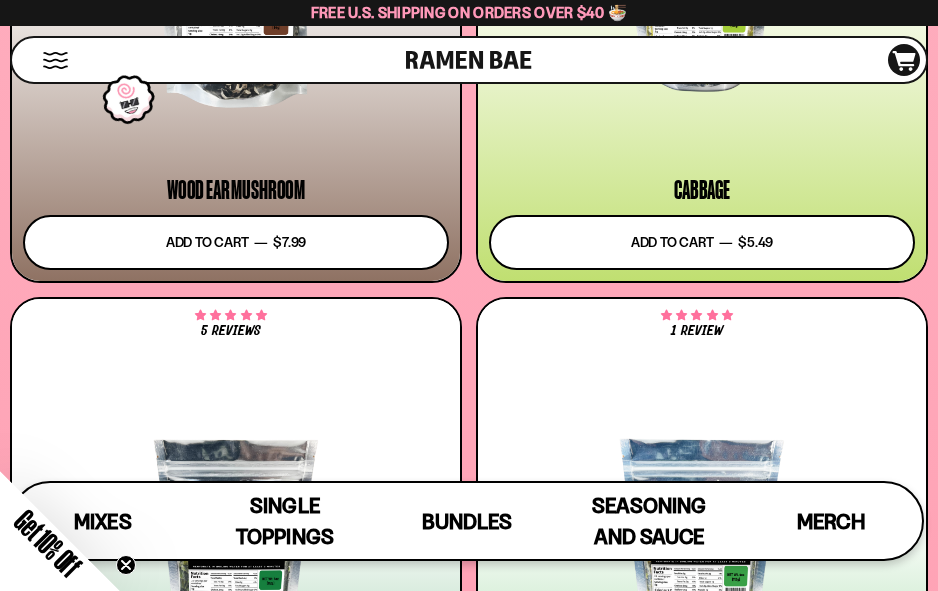 scroll, scrollTop: 6237, scrollLeft: 0, axis: vertical 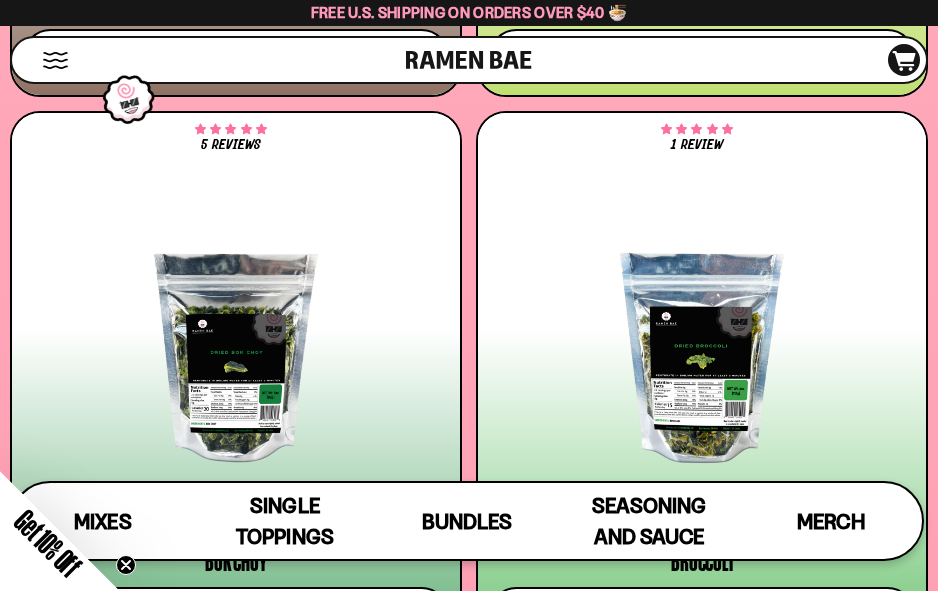 click 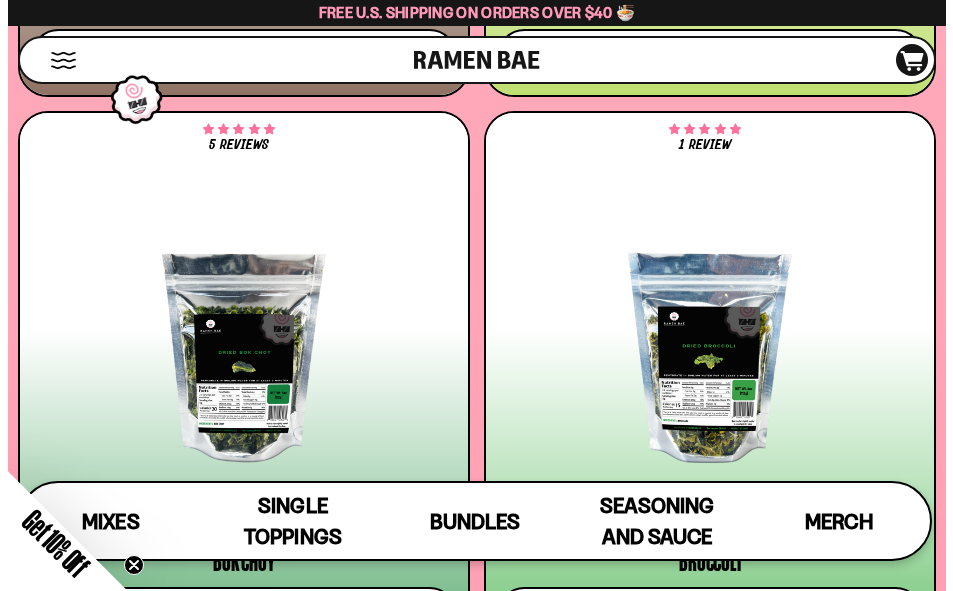 scroll, scrollTop: 6321, scrollLeft: 0, axis: vertical 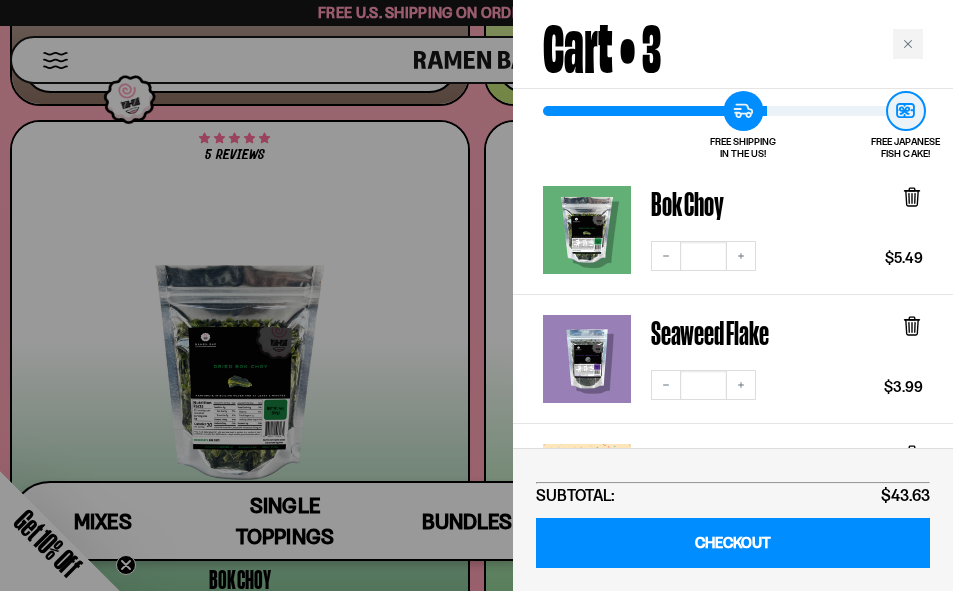 click at bounding box center (476, 295) 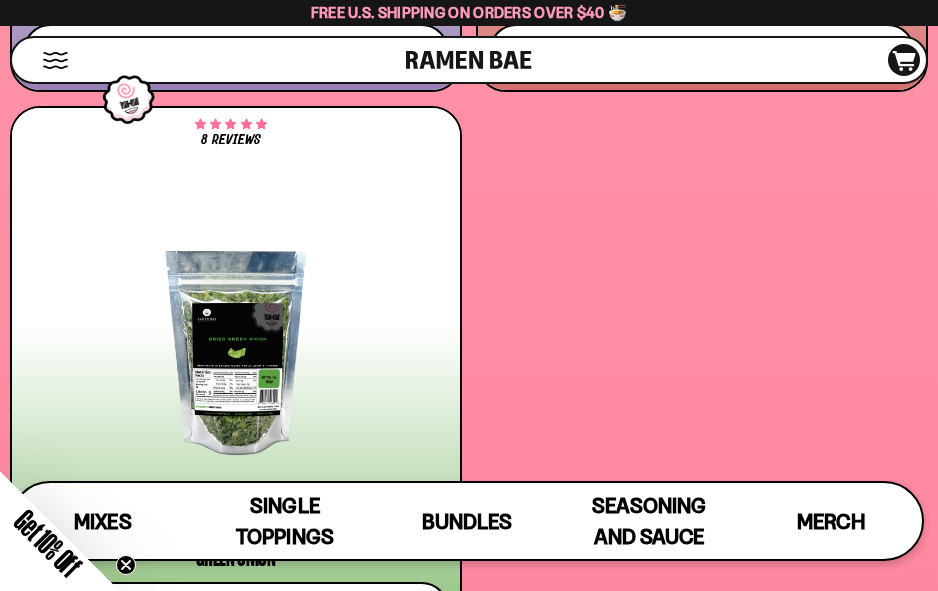 scroll, scrollTop: 7837, scrollLeft: 0, axis: vertical 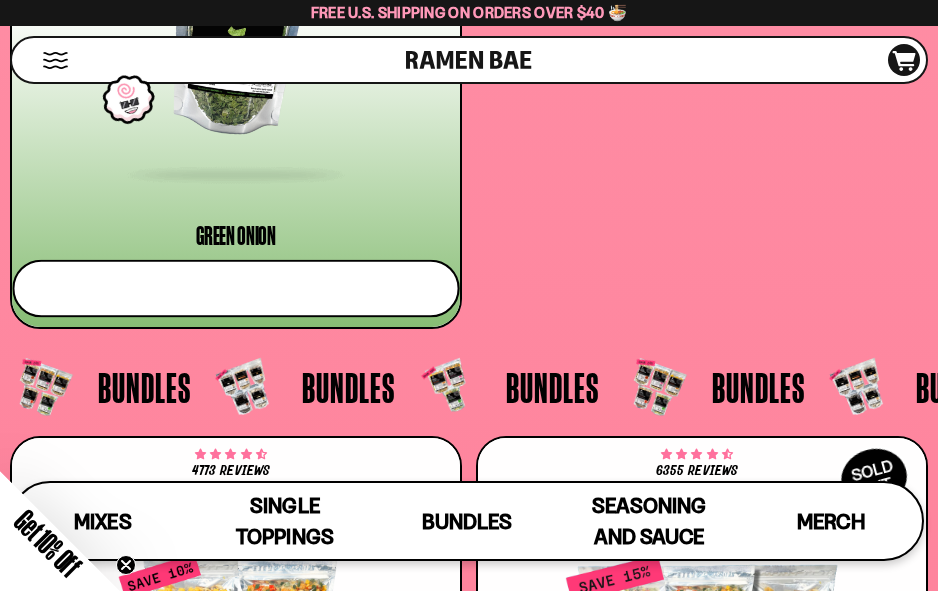 click on "Add to cart
Add
—
Regular price
$3.49
Regular price
Sale price
$3.49
Unit price
/
per" at bounding box center (235, 288) 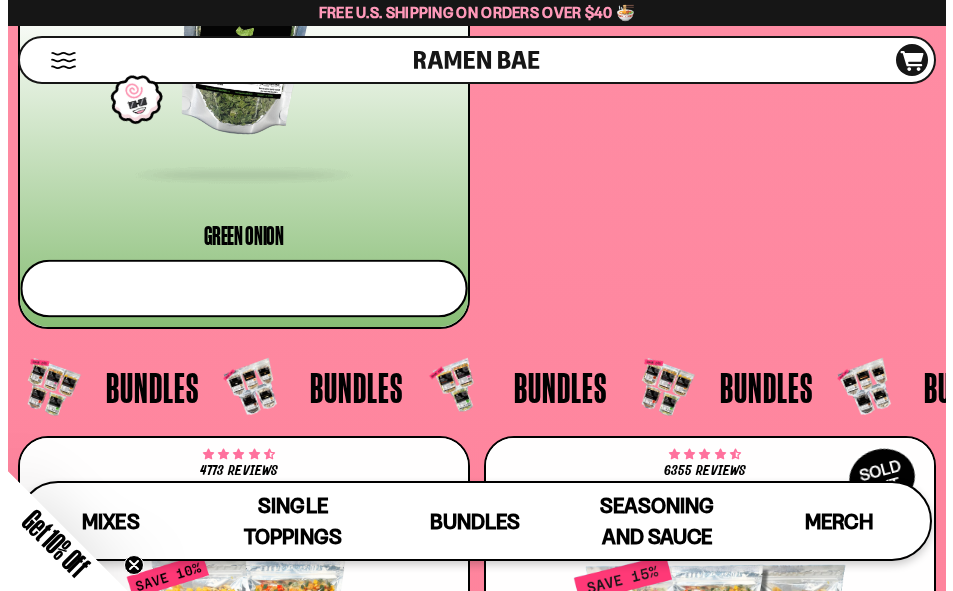 scroll, scrollTop: 8357, scrollLeft: 0, axis: vertical 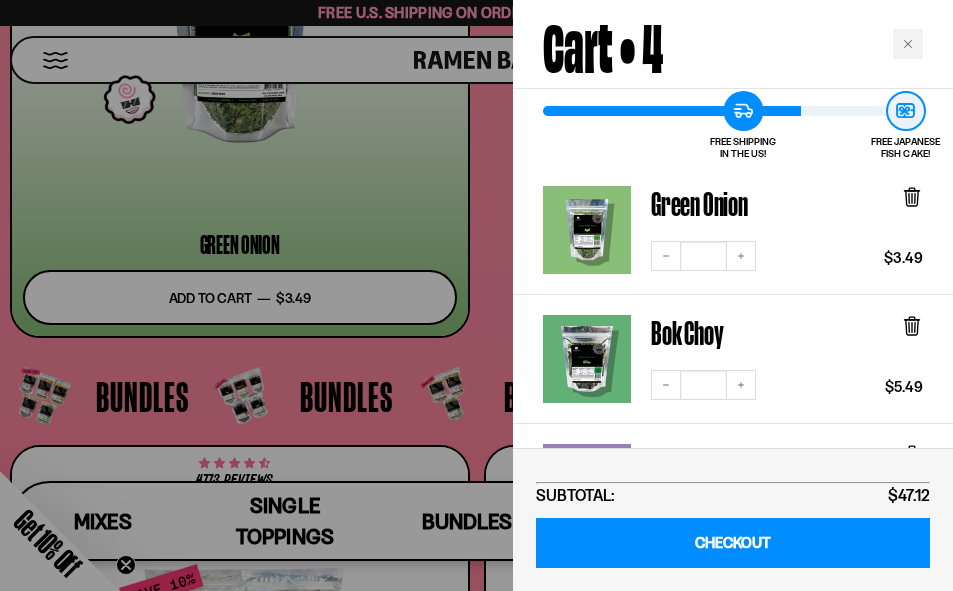 click at bounding box center [476, 295] 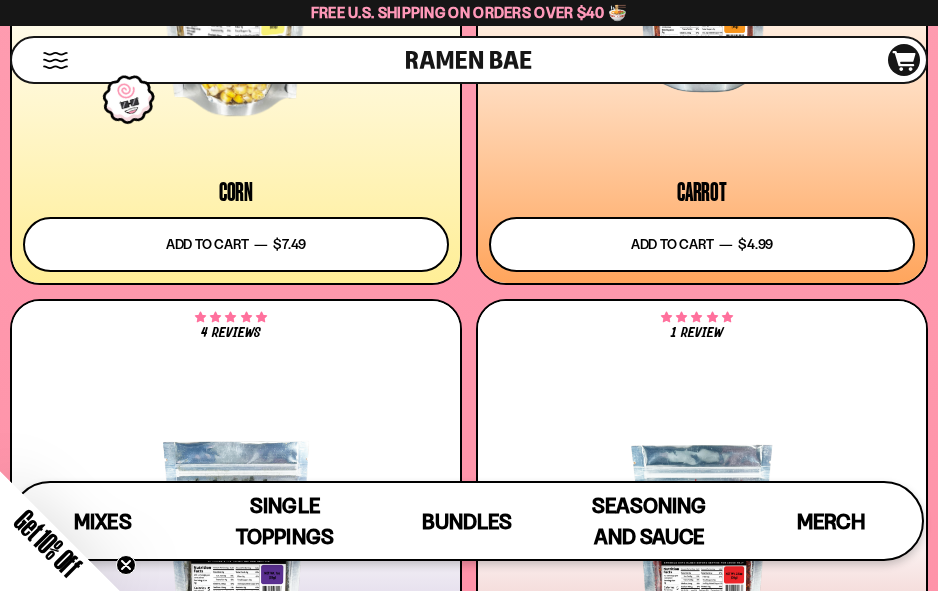 scroll, scrollTop: 6937, scrollLeft: 0, axis: vertical 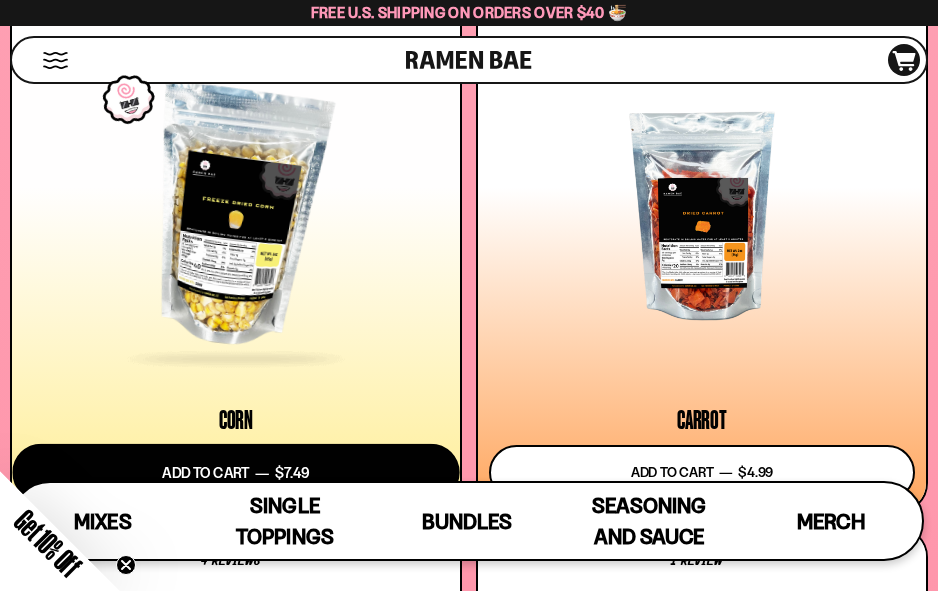 click on "Add to cart
Add
—
Regular price
$7.49
Regular price
Sale price
$7.49
Unit price
/
per" at bounding box center [235, 472] 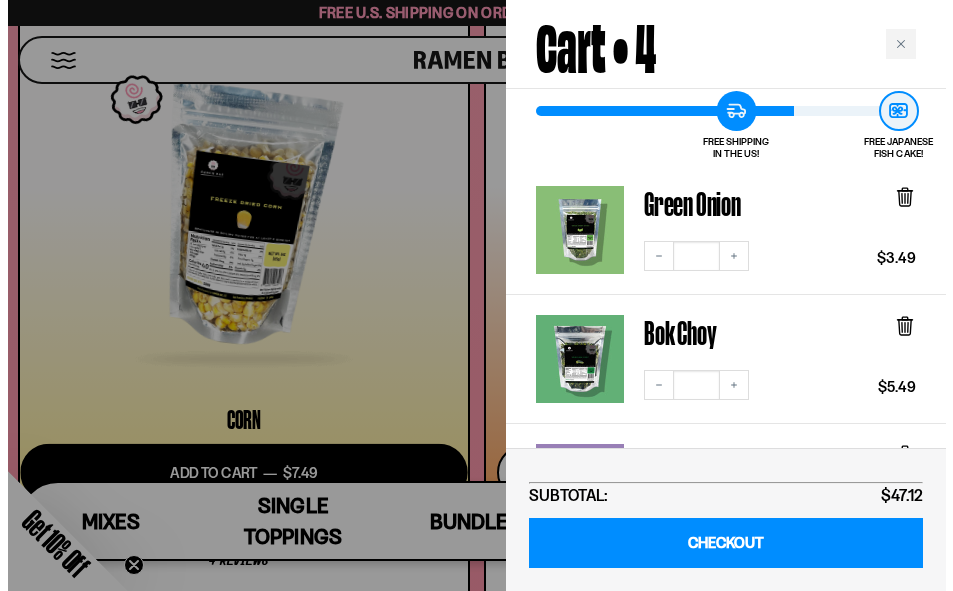 scroll, scrollTop: 7039, scrollLeft: 0, axis: vertical 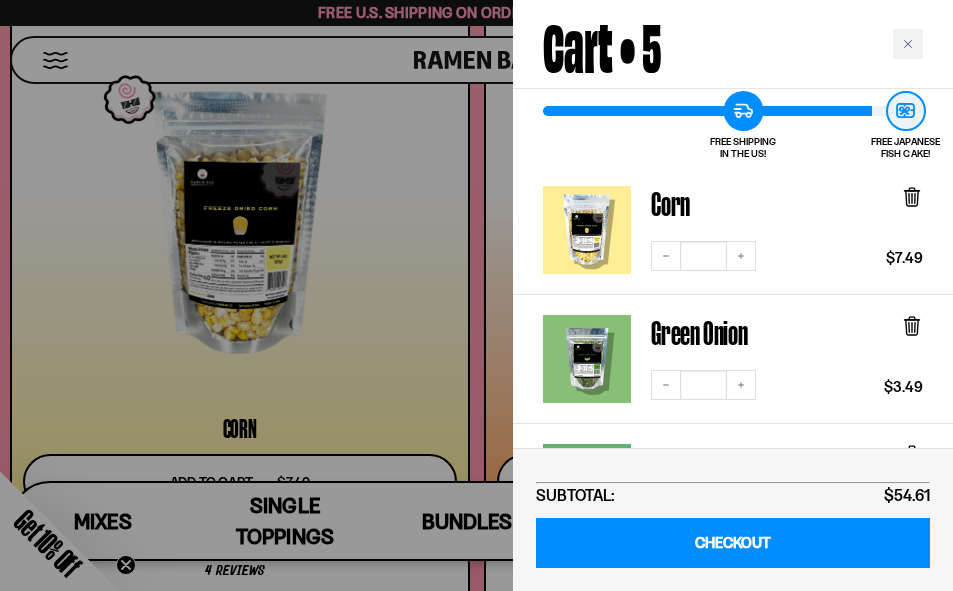 click at bounding box center (476, 295) 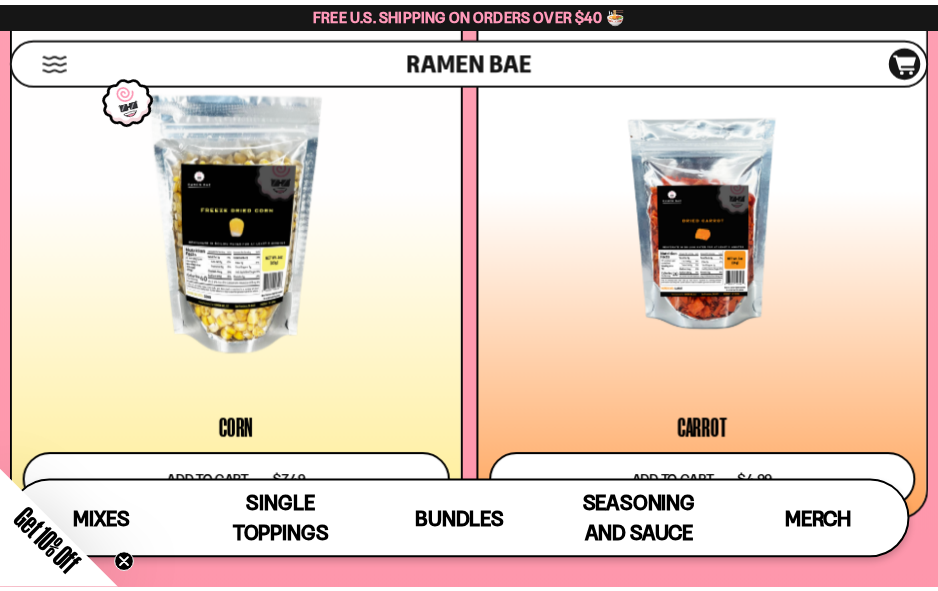 scroll, scrollTop: 6937, scrollLeft: 0, axis: vertical 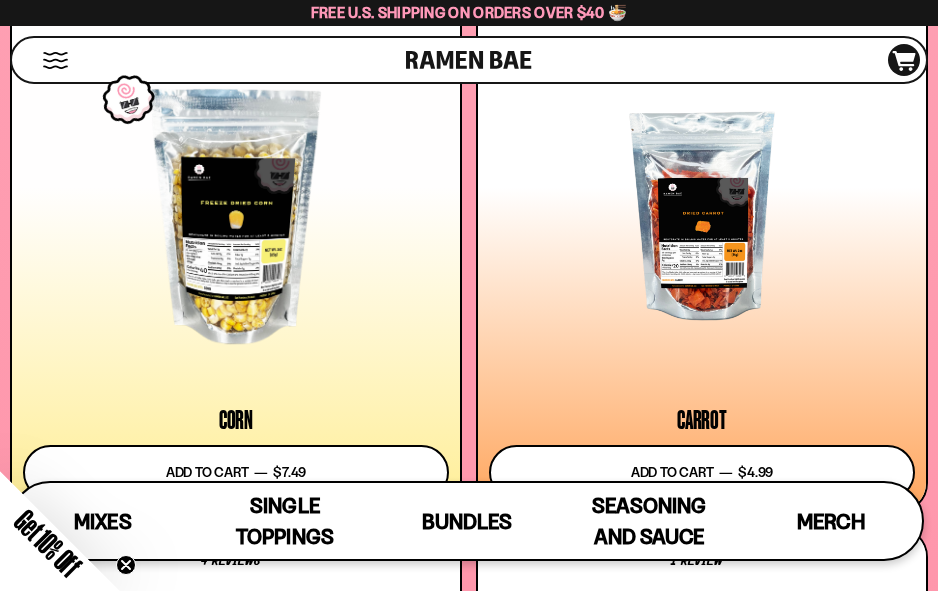 click 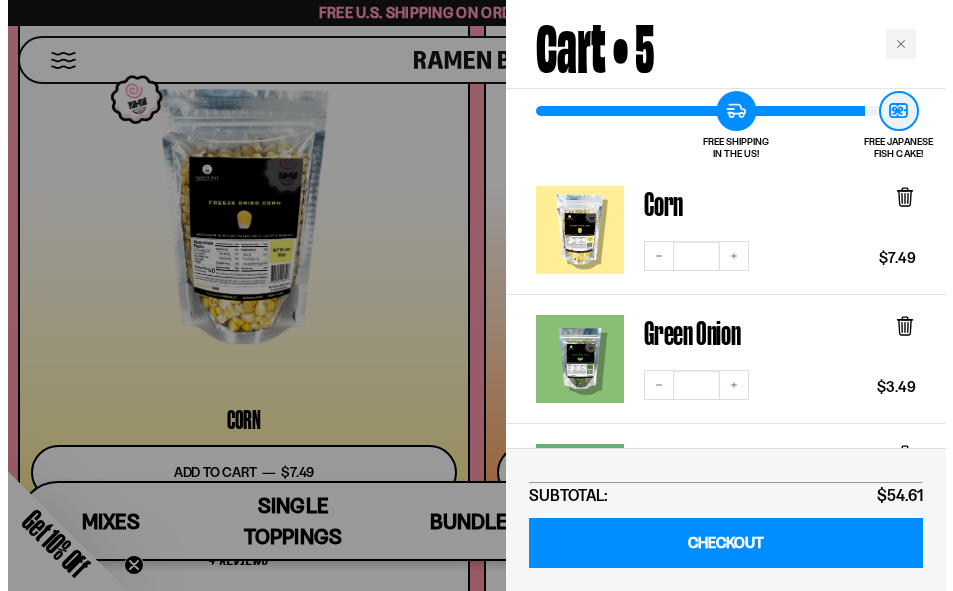 scroll, scrollTop: 7039, scrollLeft: 0, axis: vertical 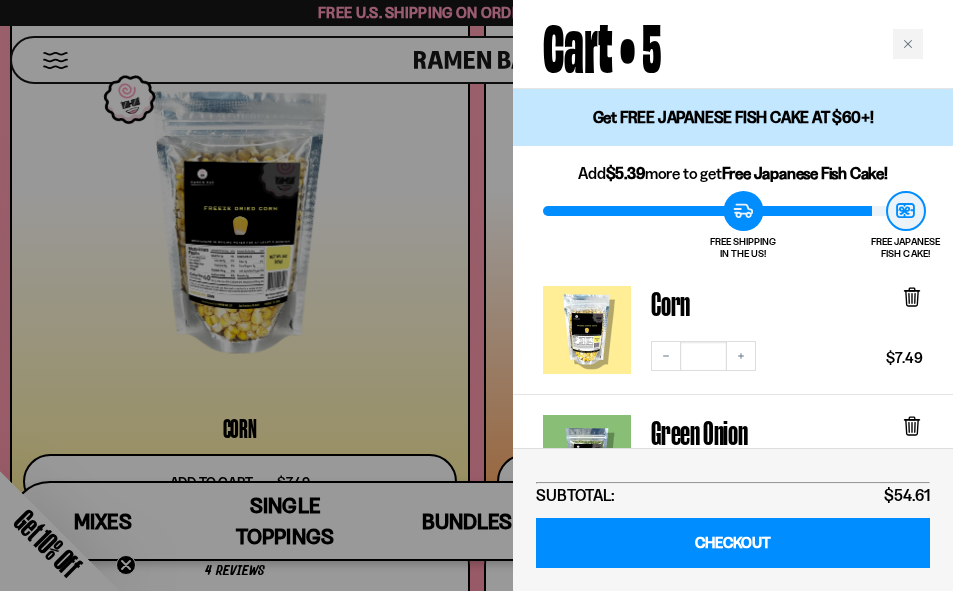 click at bounding box center (476, 295) 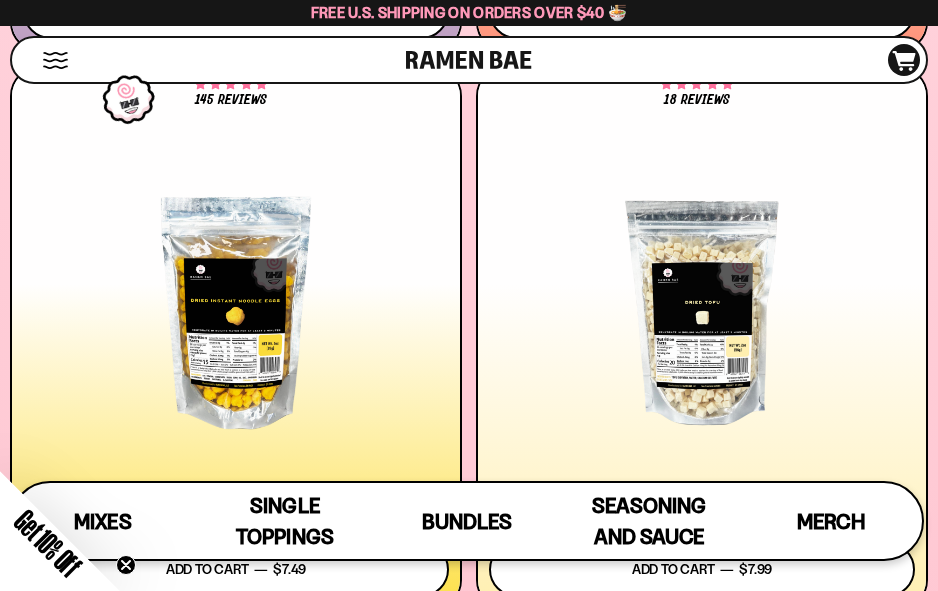 scroll, scrollTop: 3637, scrollLeft: 0, axis: vertical 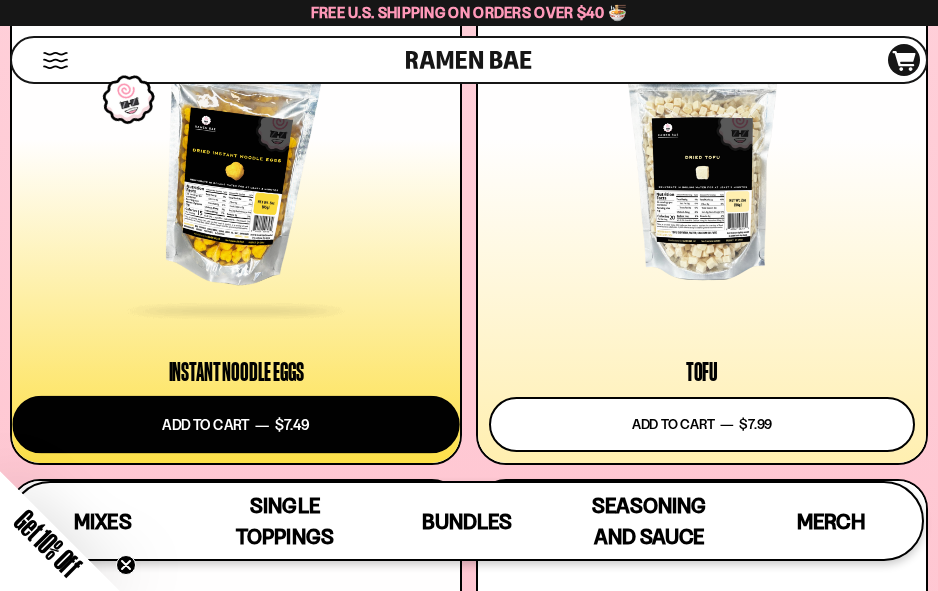 click on "Add to cart
Add
—
Regular price
$7.49
Regular price
Sale price
$7.49
Unit price
/
per" at bounding box center (235, 424) 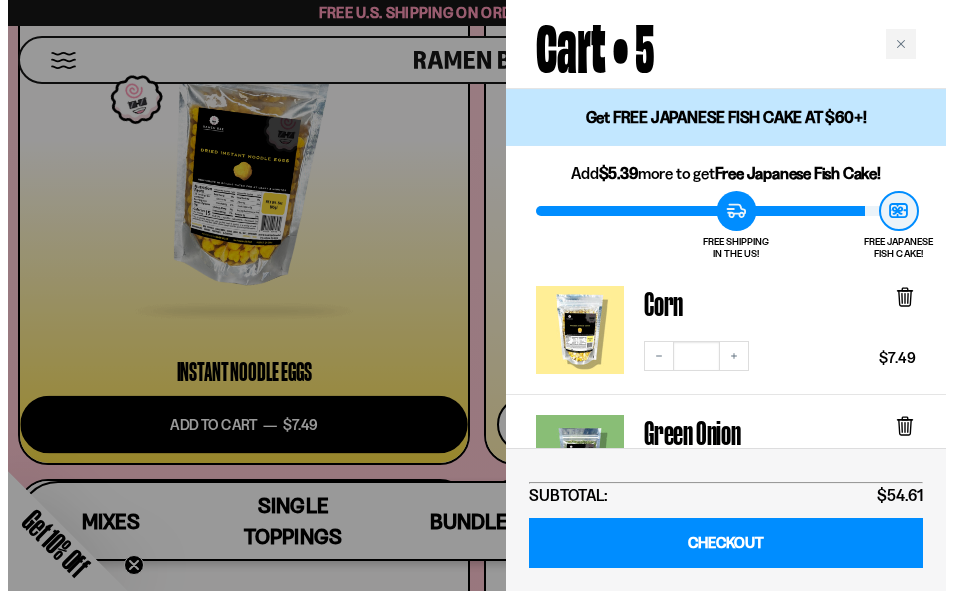 scroll, scrollTop: 3685, scrollLeft: 0, axis: vertical 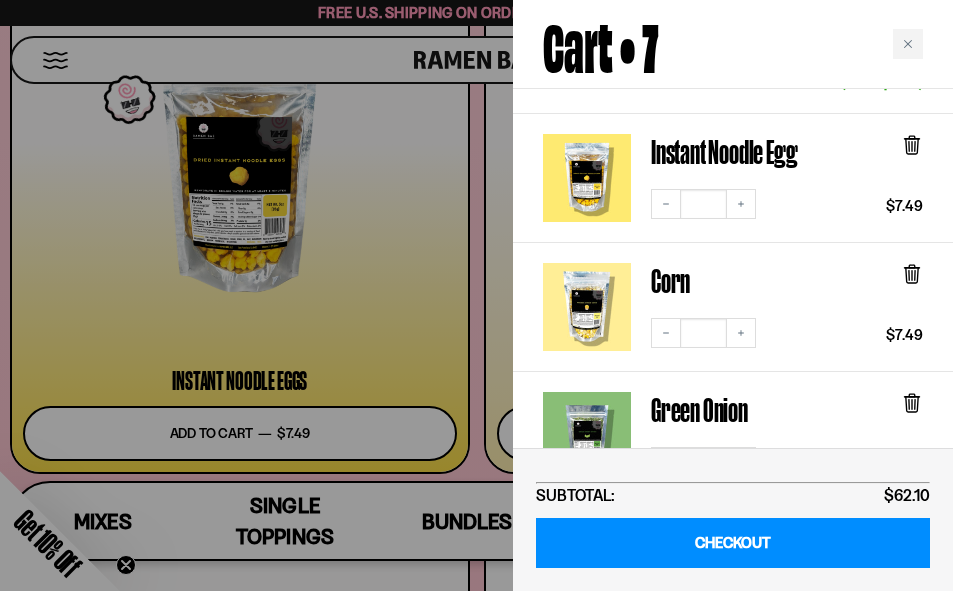 drag, startPoint x: 472, startPoint y: 118, endPoint x: 517, endPoint y: 119, distance: 45.01111 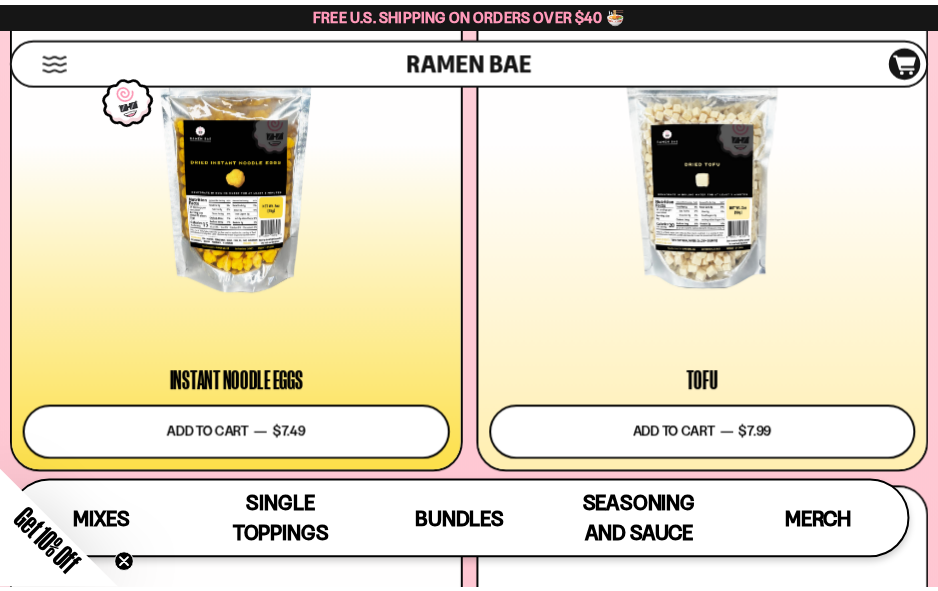 scroll, scrollTop: 3637, scrollLeft: 0, axis: vertical 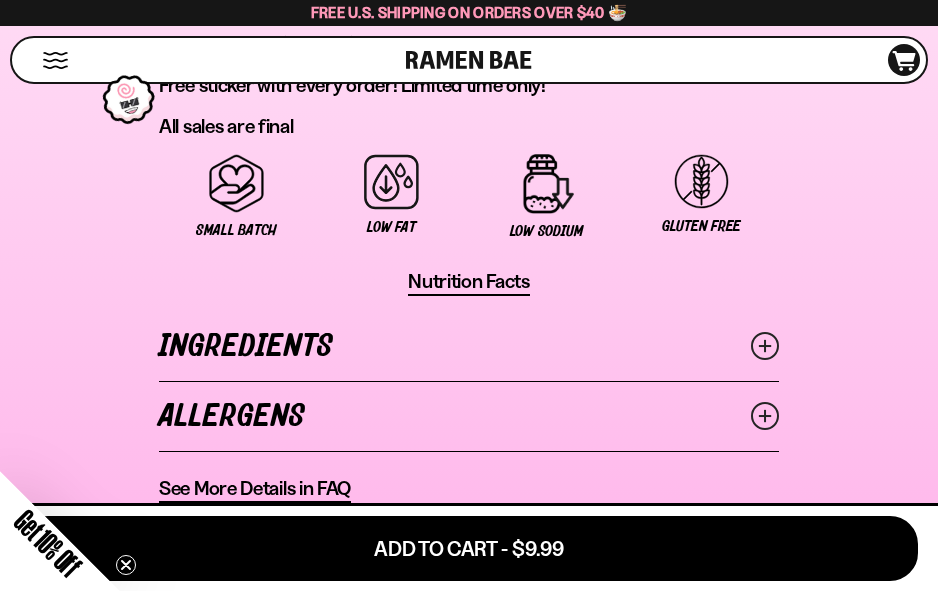 click 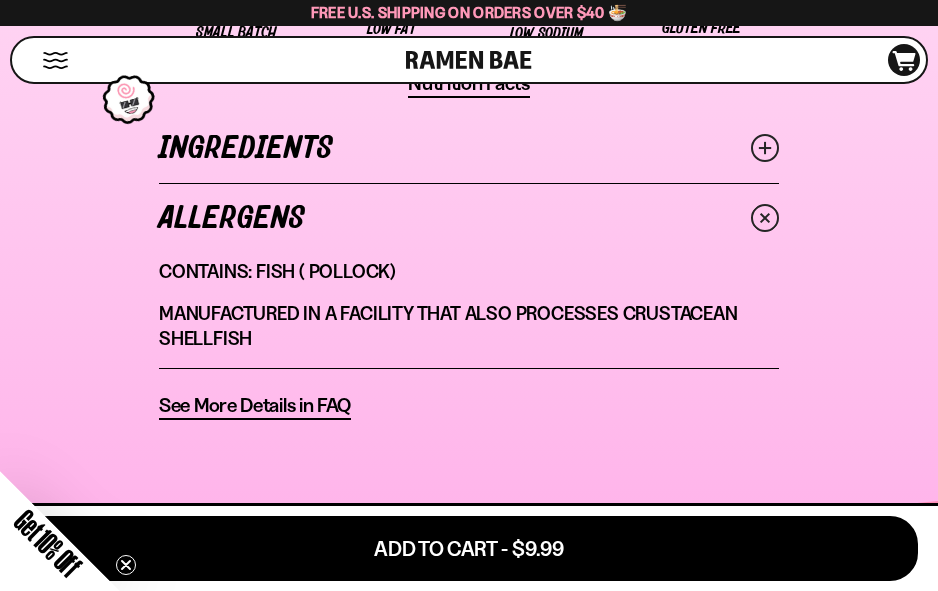 scroll, scrollTop: 1886, scrollLeft: 0, axis: vertical 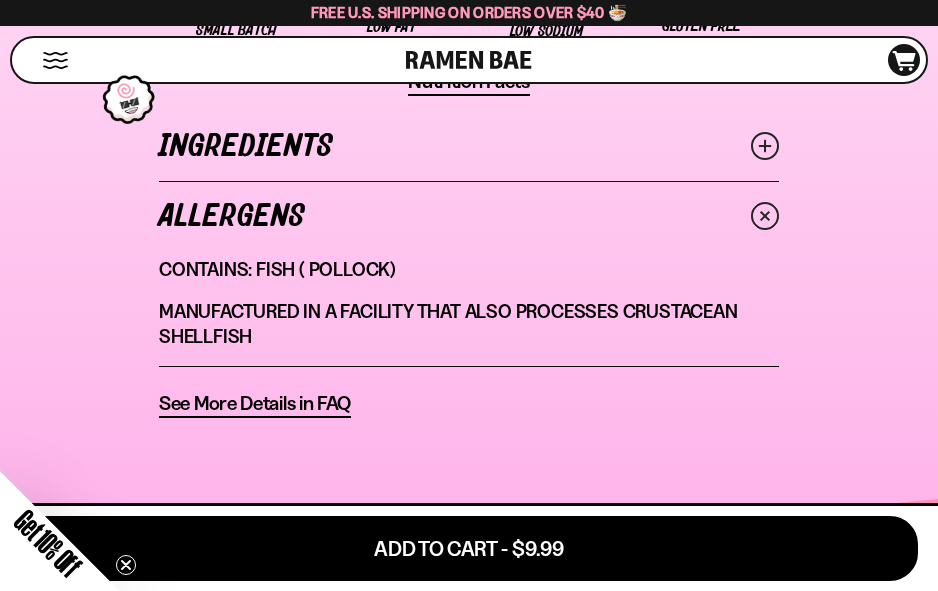 click 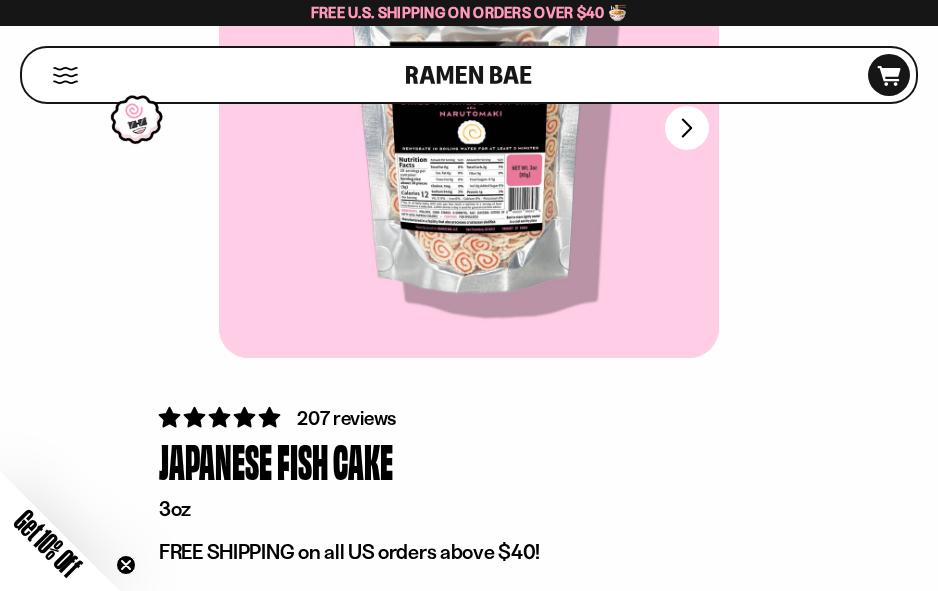 scroll, scrollTop: 86, scrollLeft: 0, axis: vertical 